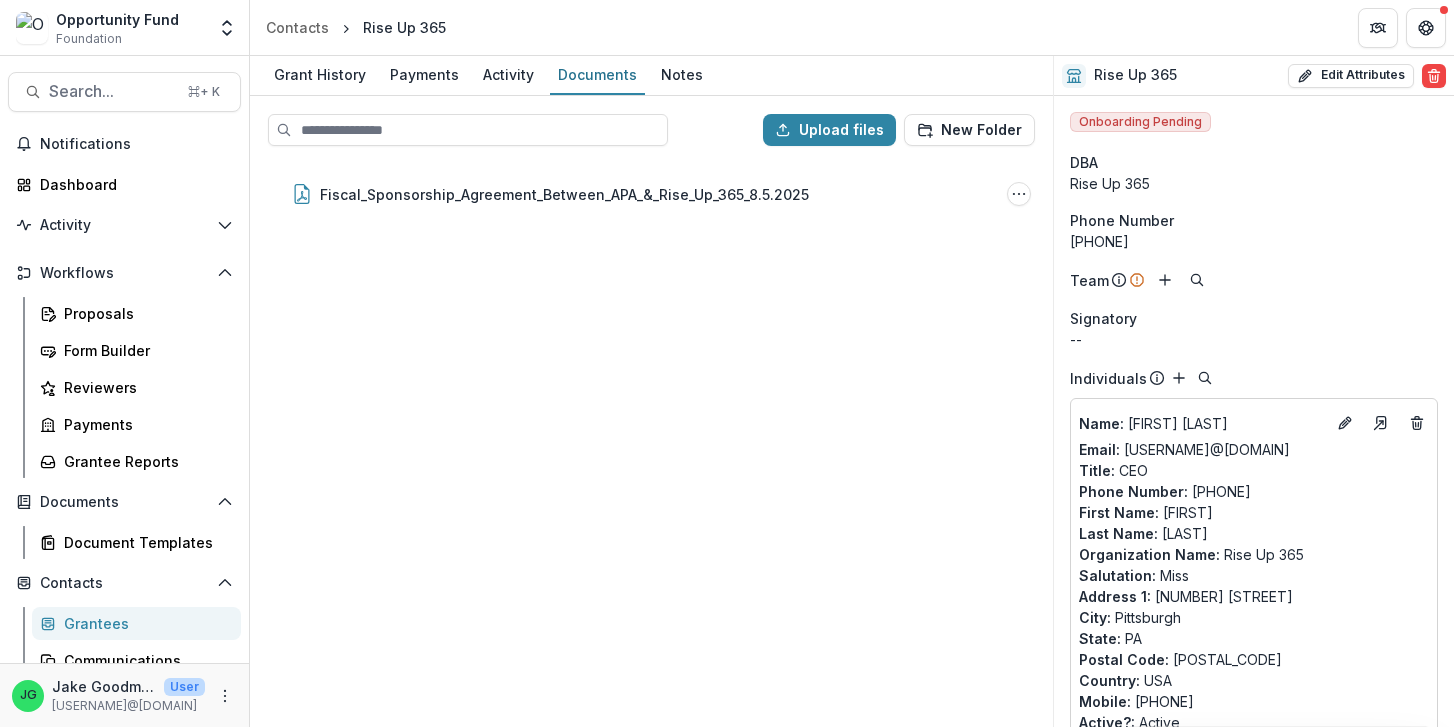 scroll, scrollTop: 0, scrollLeft: 0, axis: both 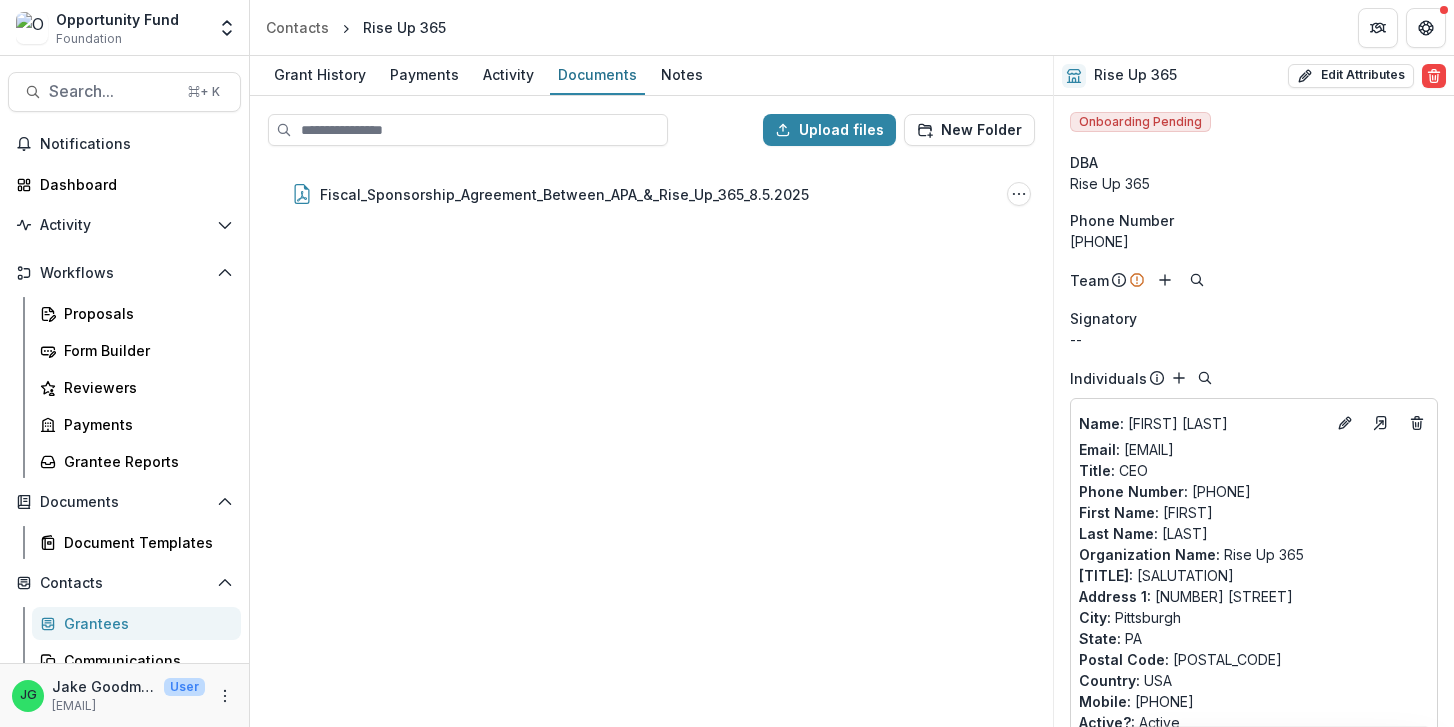click on "Opportunity Fund" at bounding box center (117, 19) 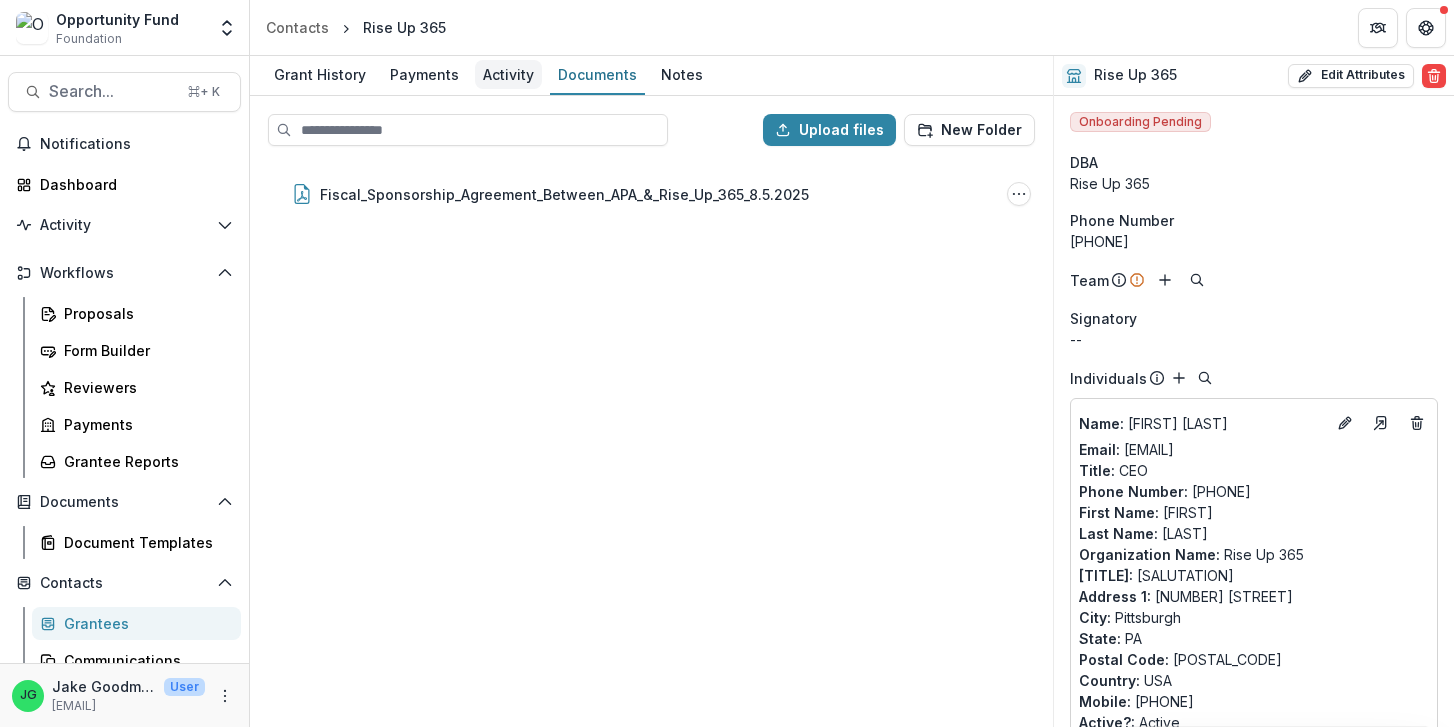 click on "Activity" at bounding box center (508, 74) 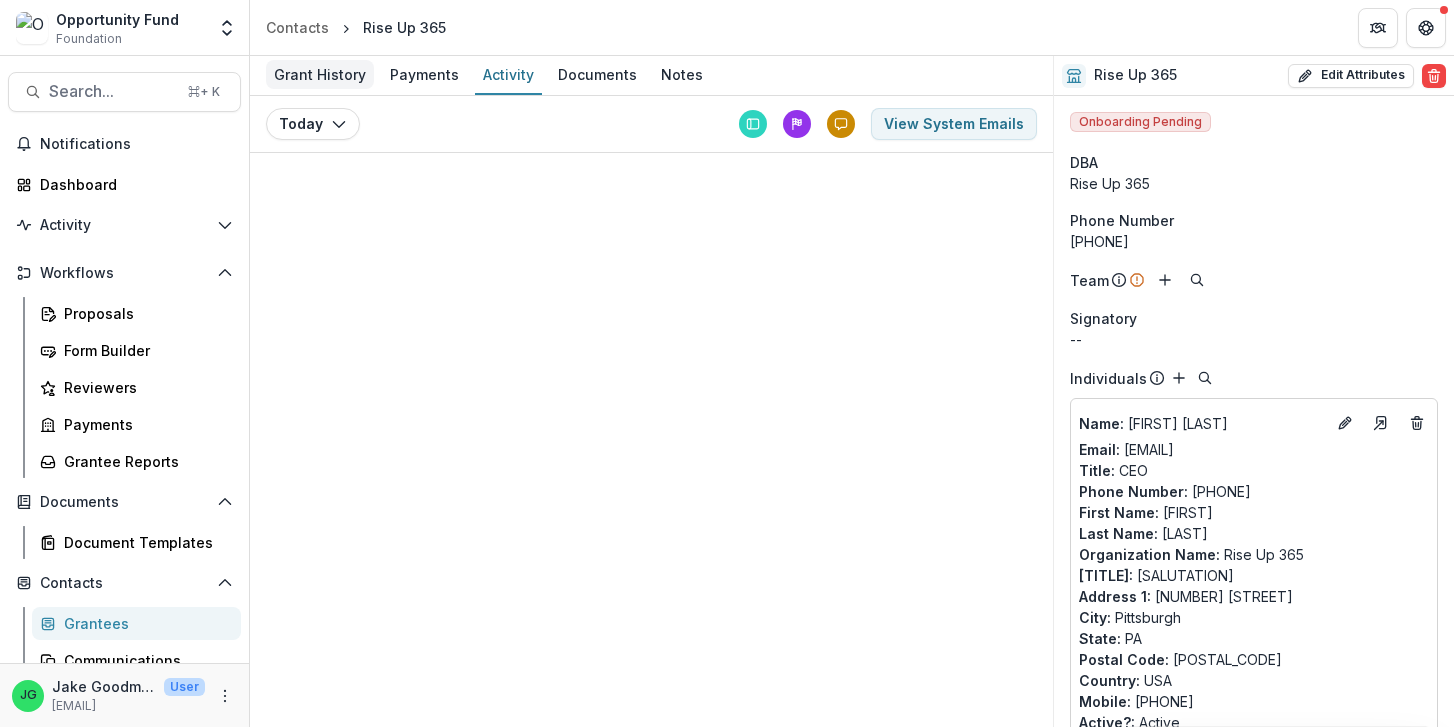 click on "Grant History" at bounding box center (320, 74) 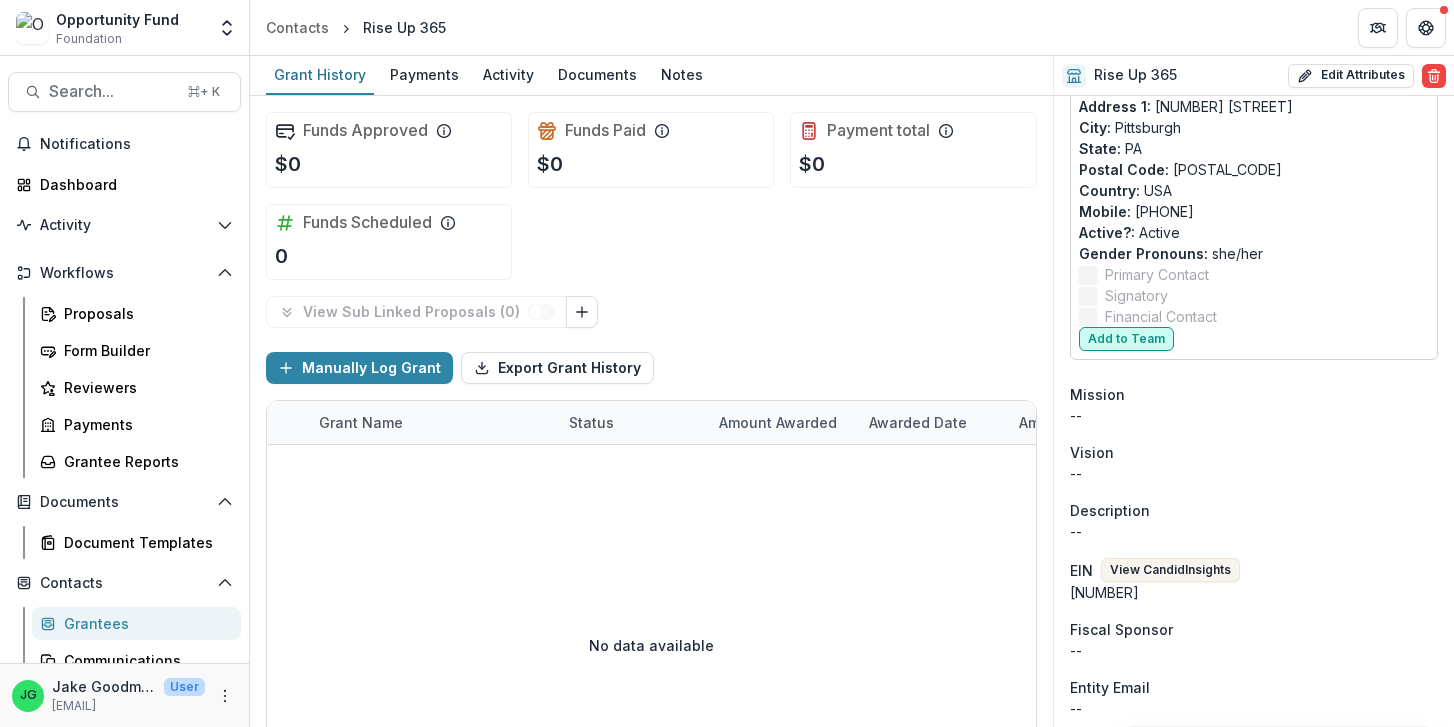 scroll, scrollTop: 631, scrollLeft: 0, axis: vertical 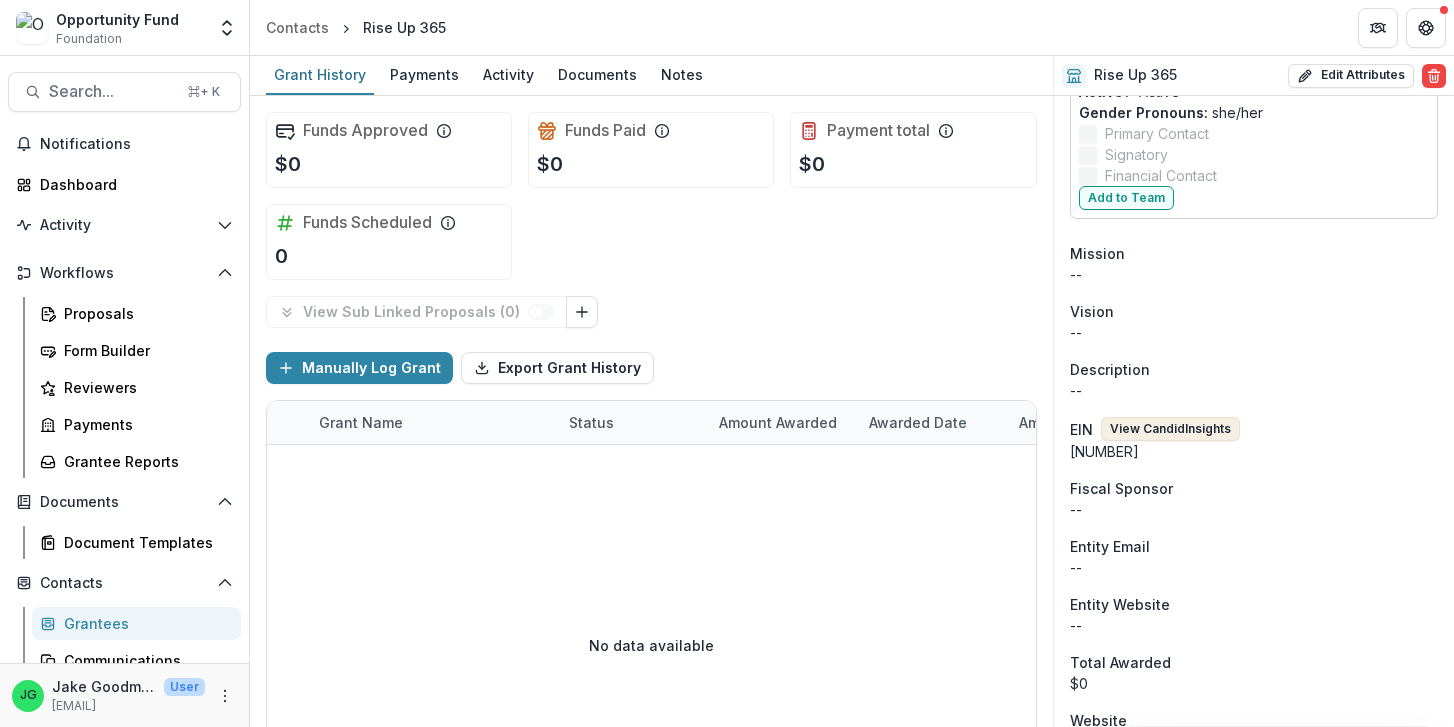 click on "View Candid  Insights" at bounding box center (1170, 429) 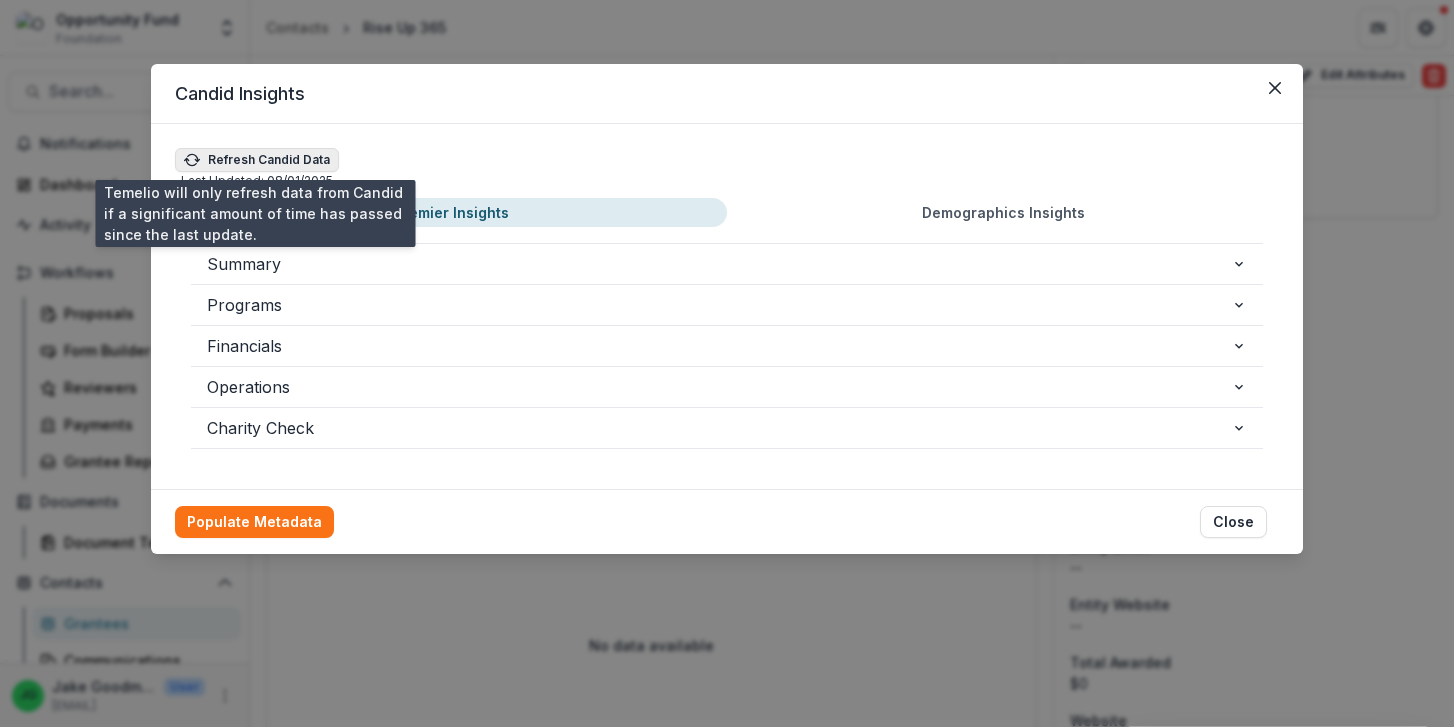 click on "Refresh Candid Data" at bounding box center (257, 160) 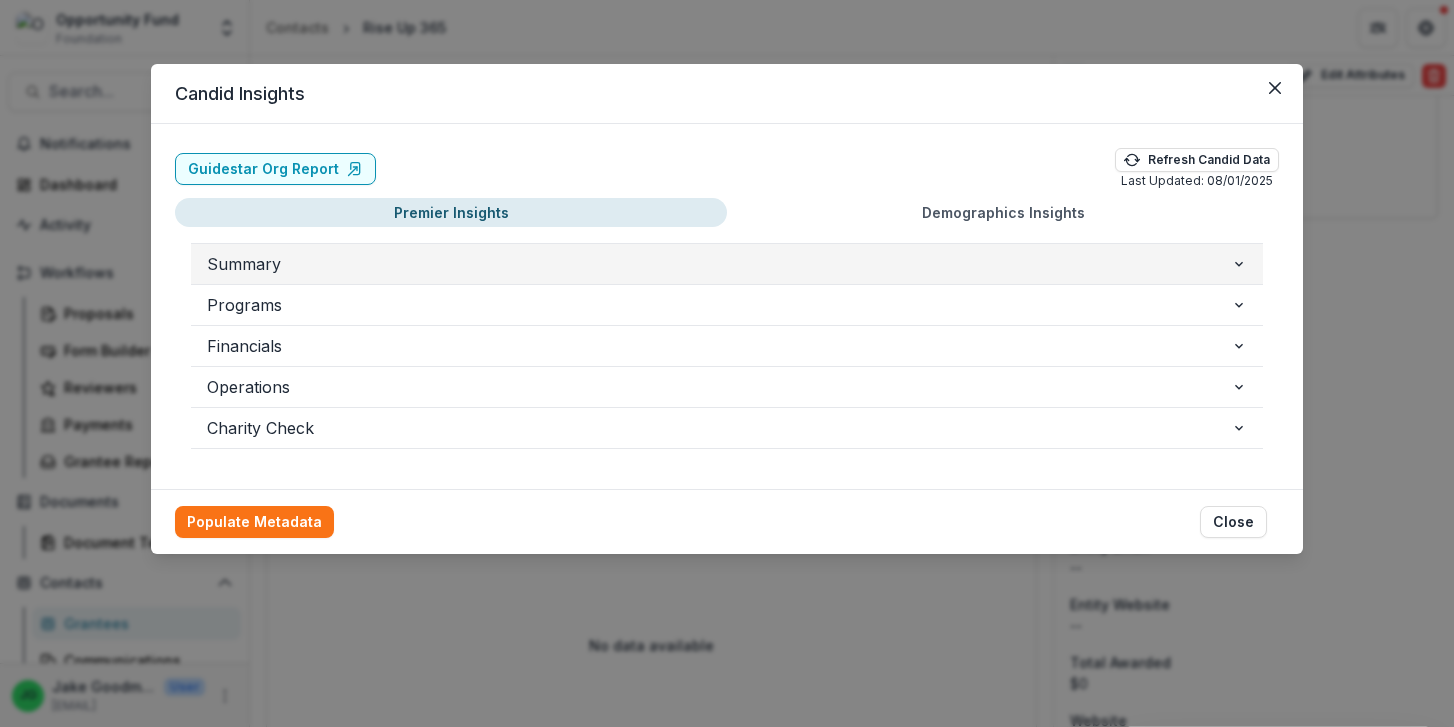 click 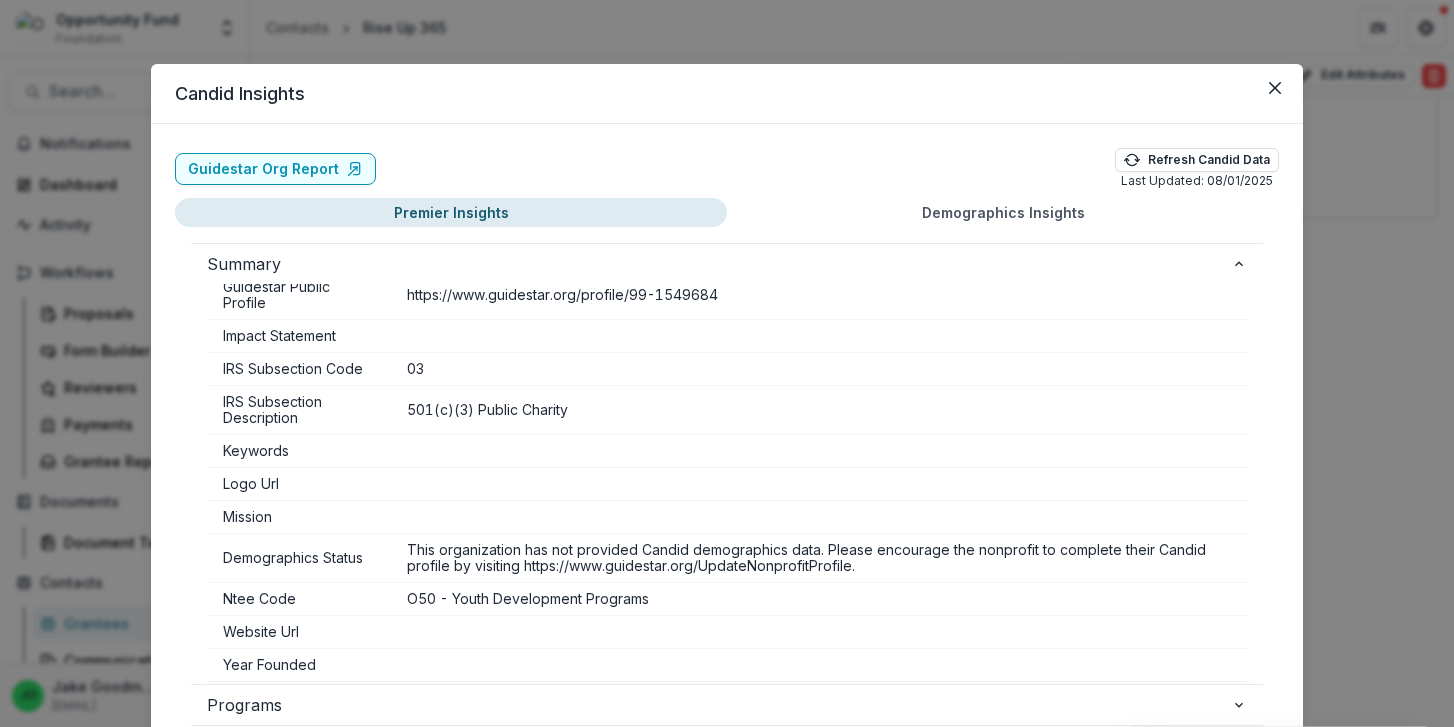 scroll, scrollTop: 658, scrollLeft: 0, axis: vertical 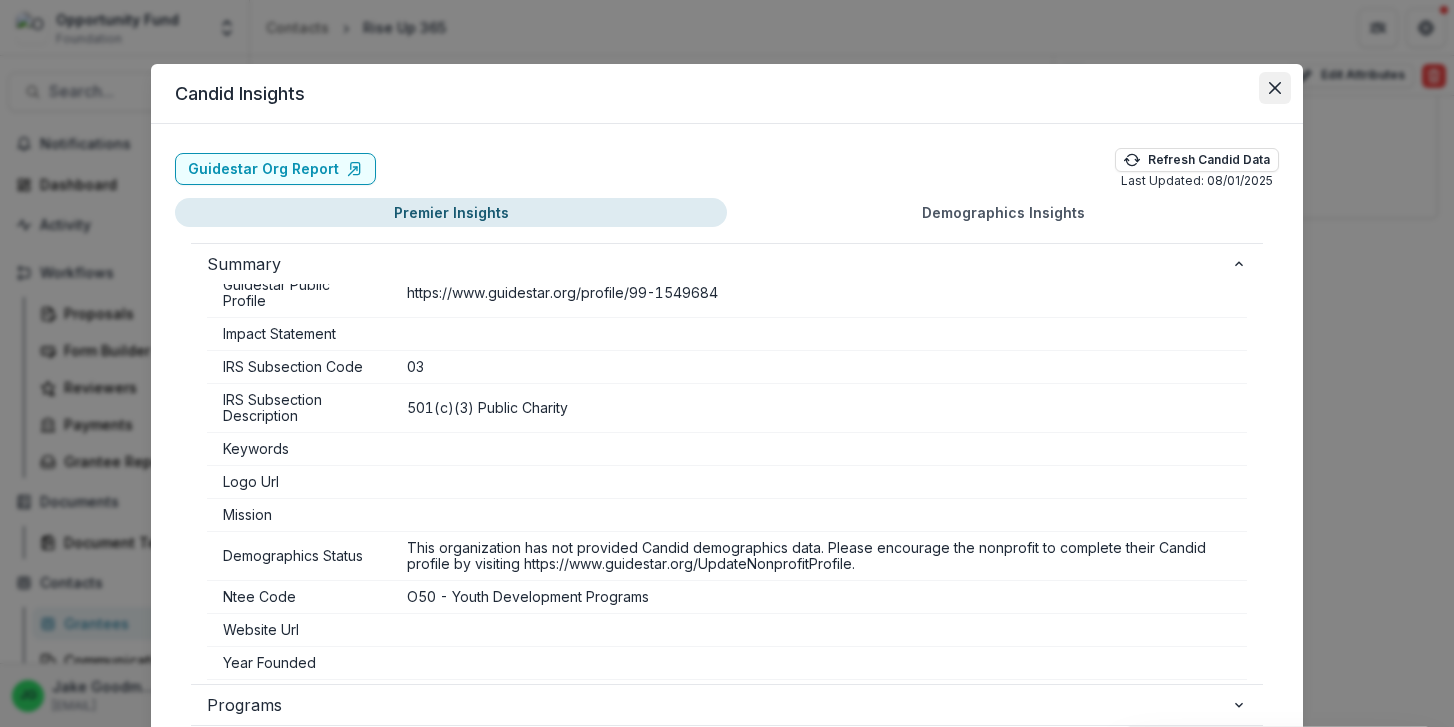 click at bounding box center (1275, 88) 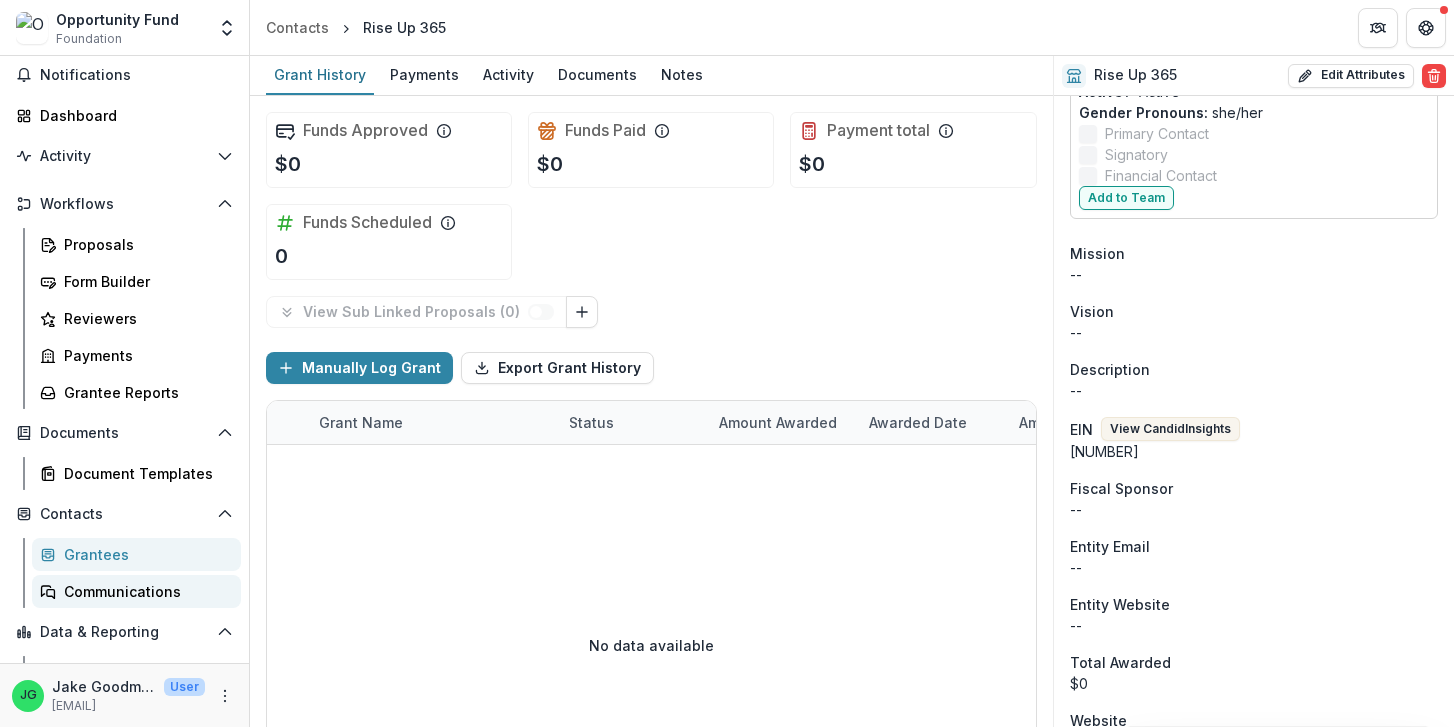 scroll, scrollTop: 0, scrollLeft: 0, axis: both 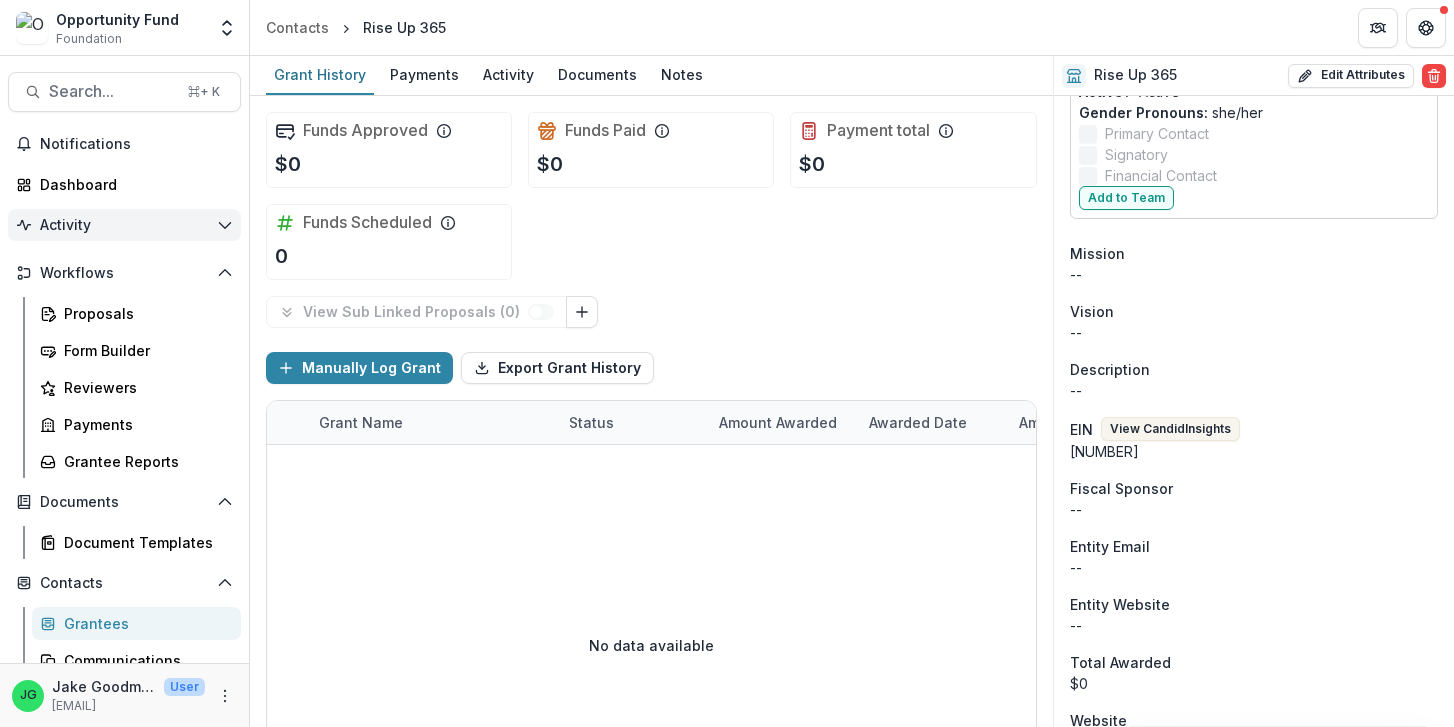 click on "Activity" at bounding box center [124, 225] 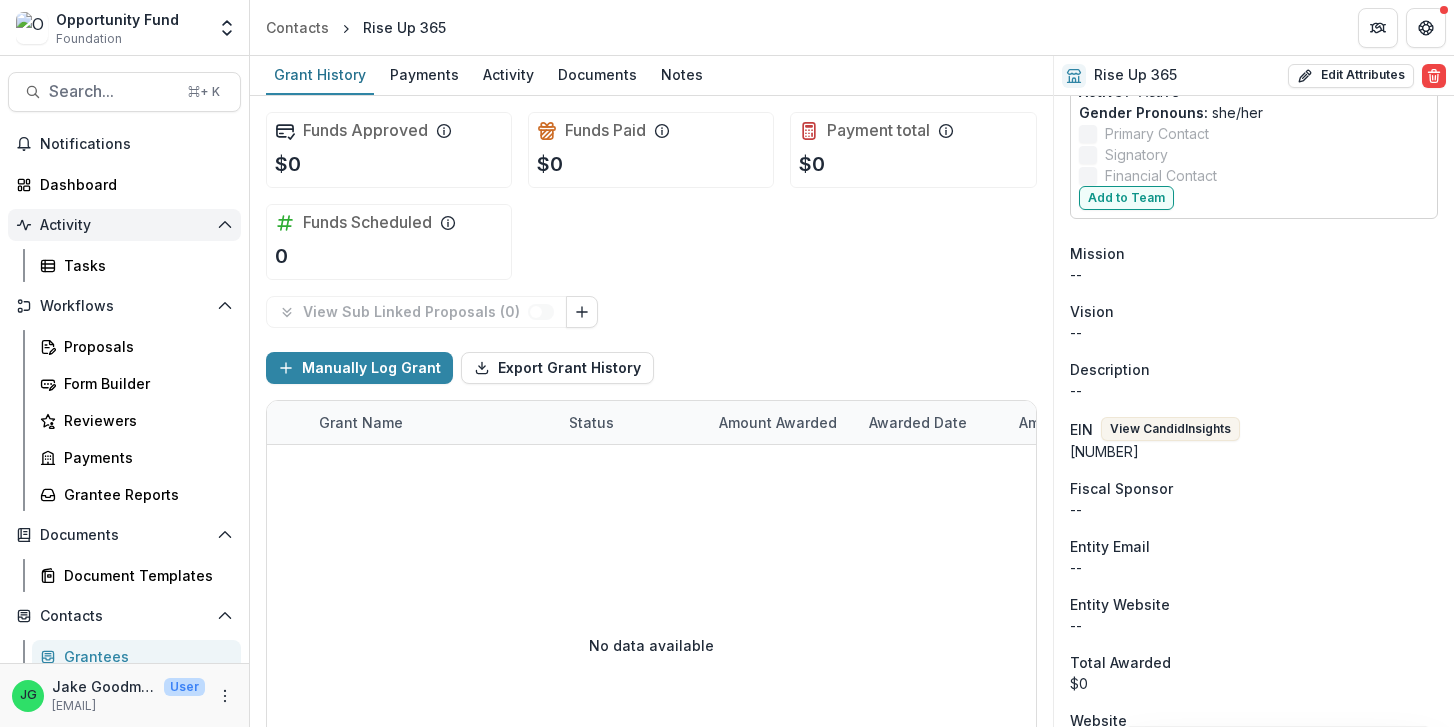 click on "Activity" at bounding box center [124, 225] 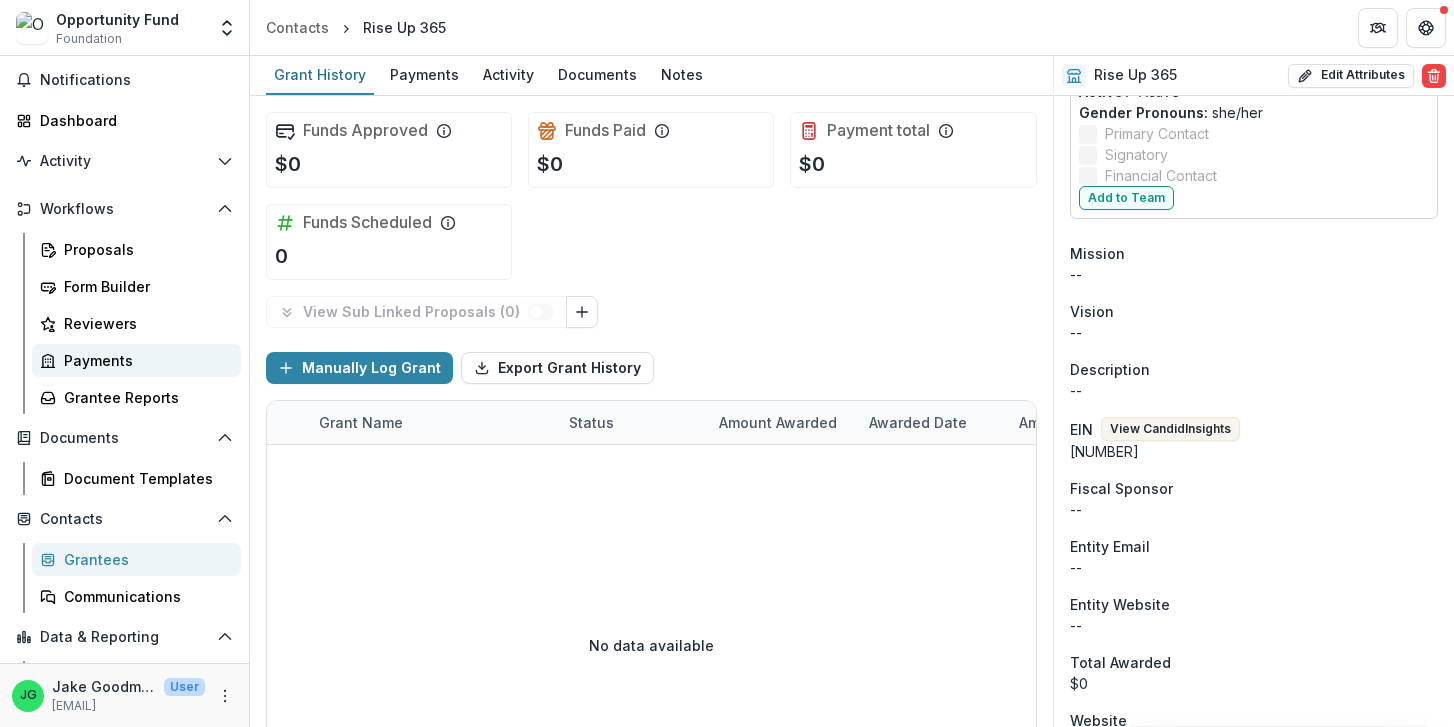 scroll, scrollTop: 36, scrollLeft: 0, axis: vertical 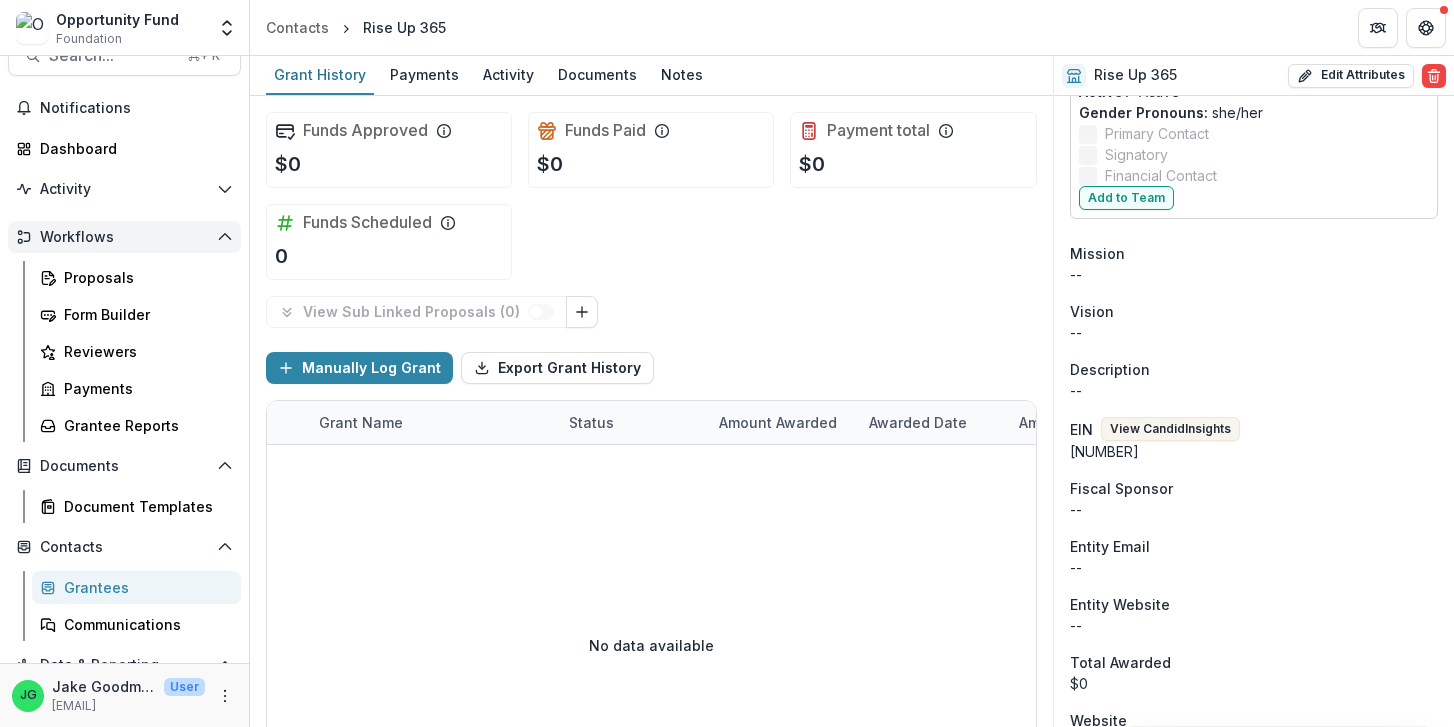click 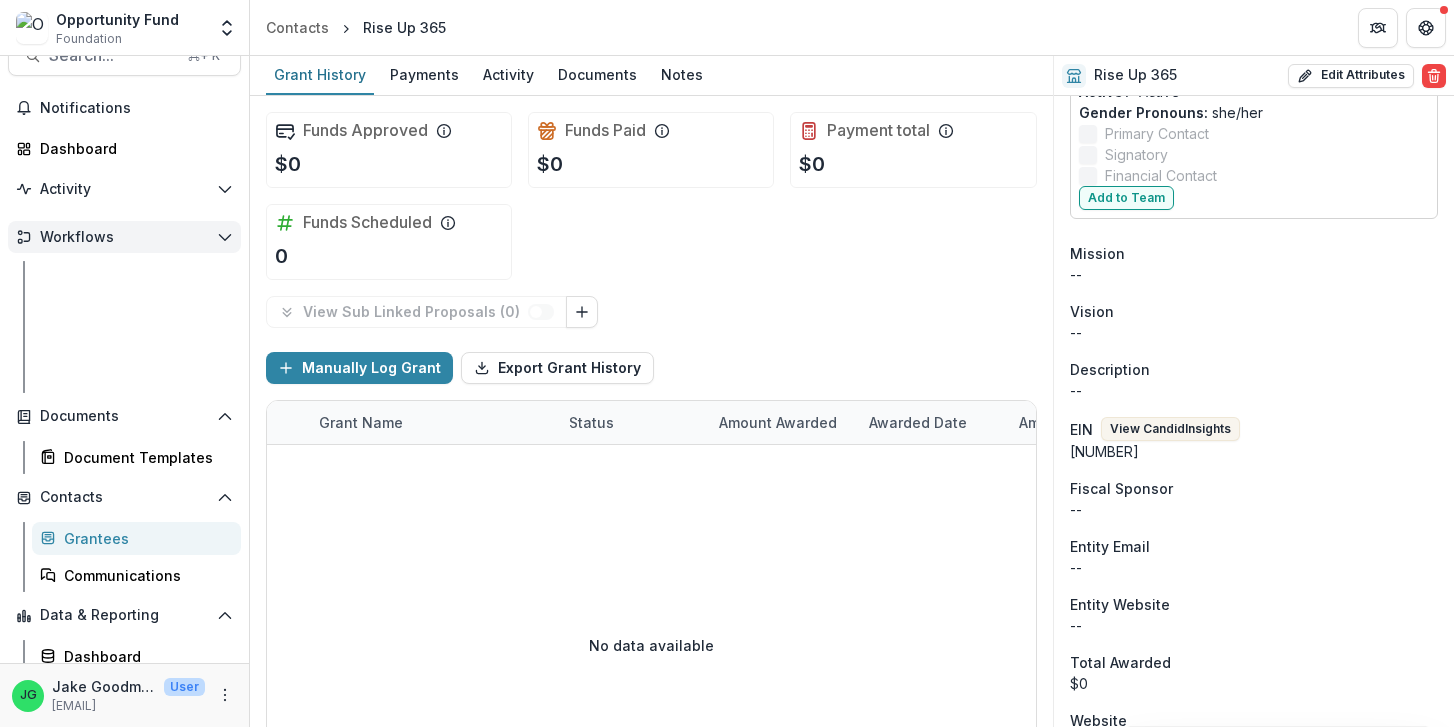 scroll, scrollTop: 0, scrollLeft: 0, axis: both 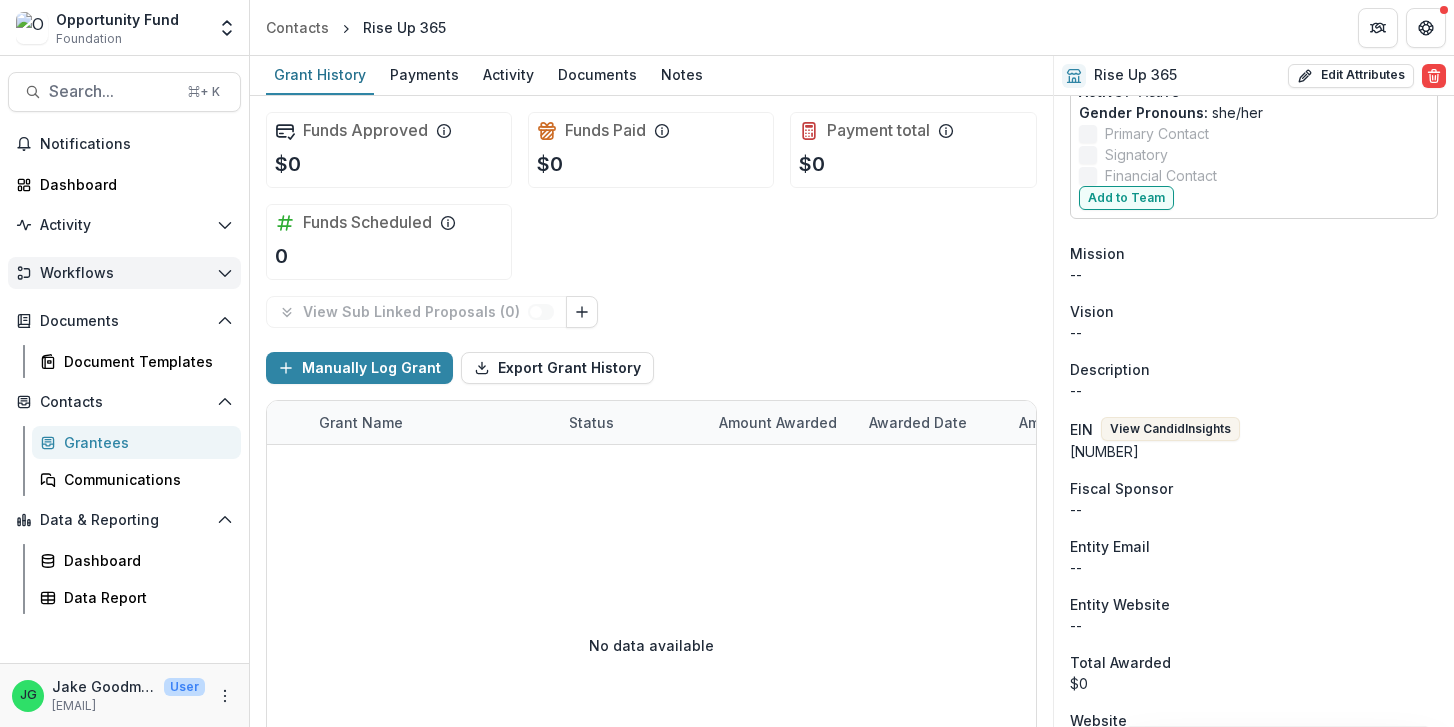 click 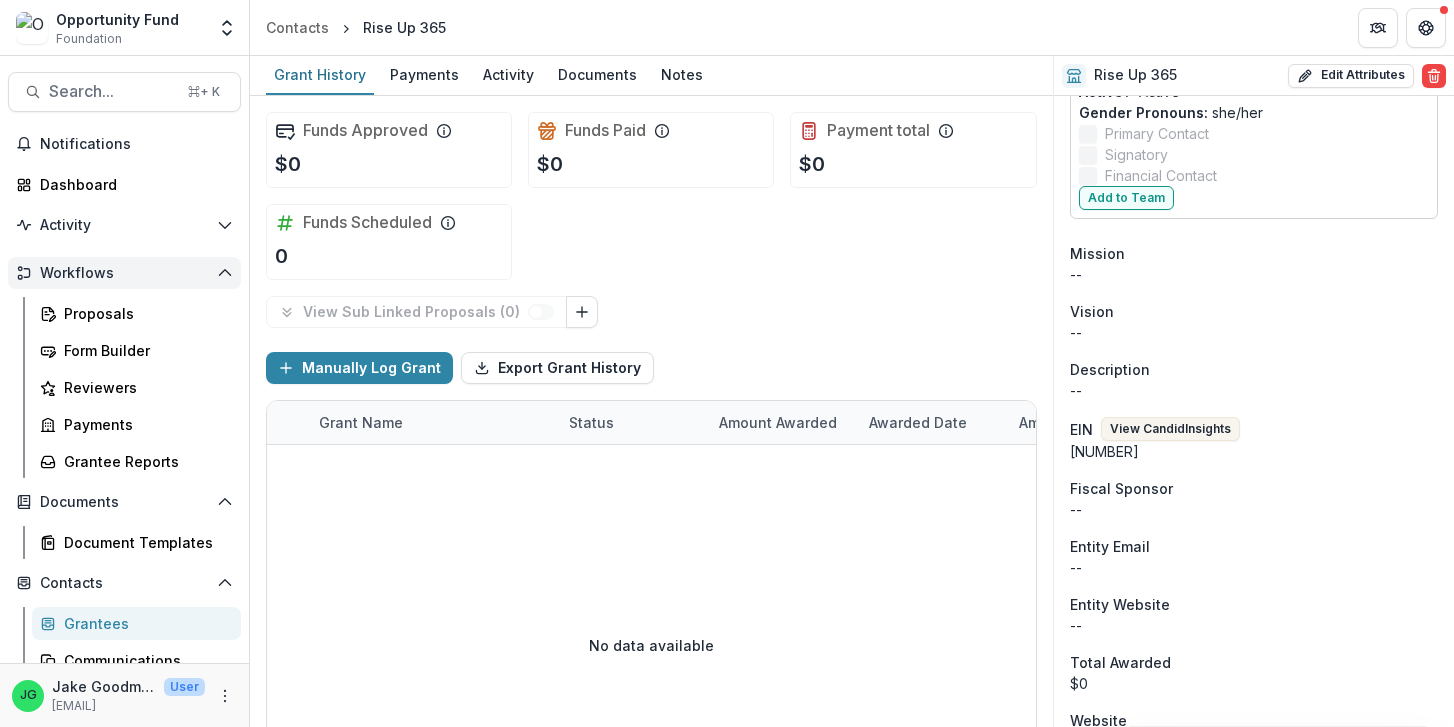 click 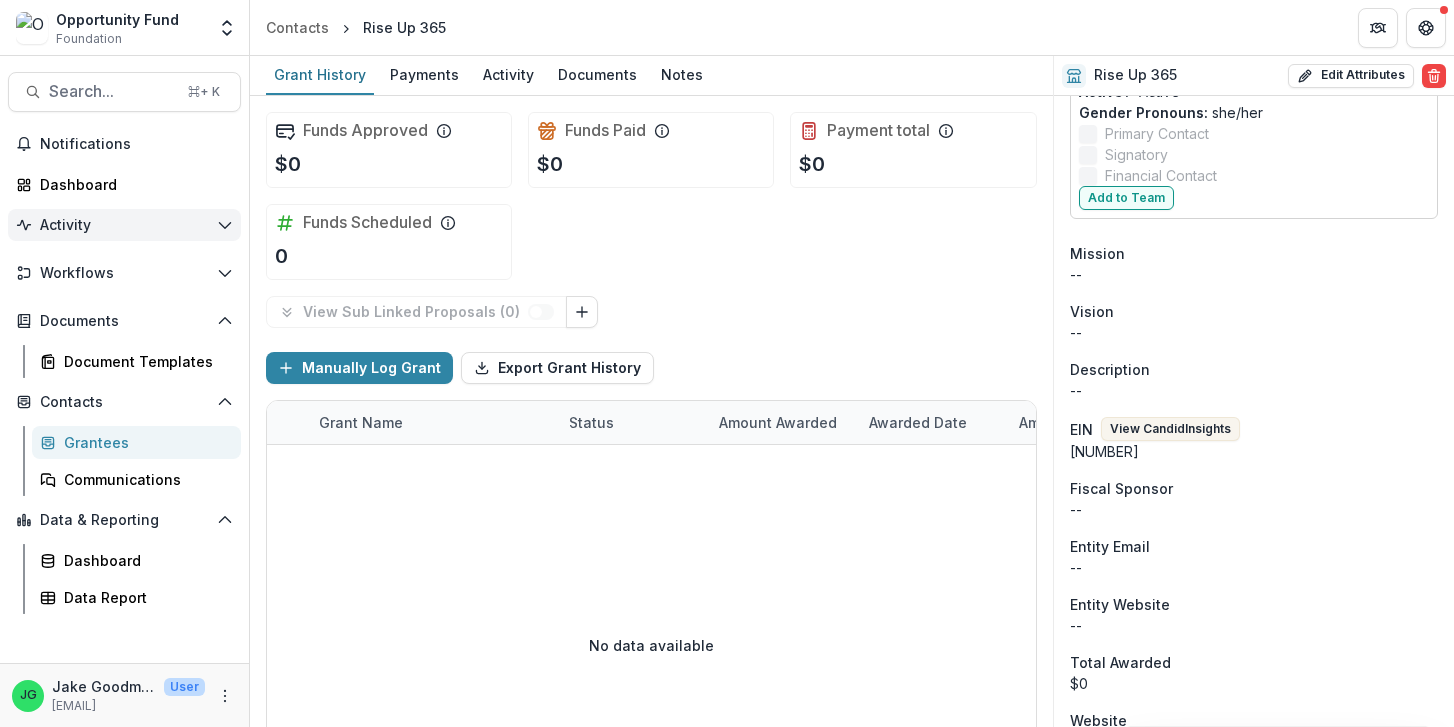 click 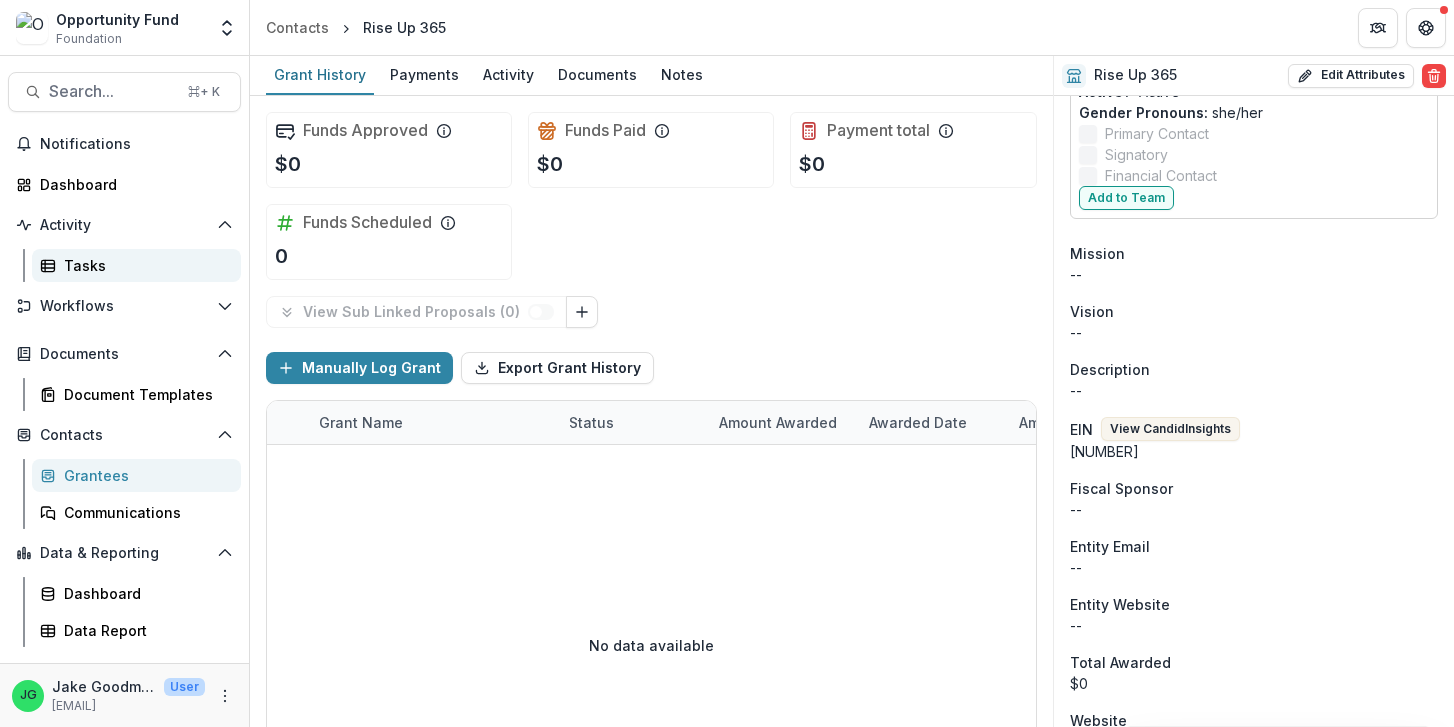 click on "Tasks" at bounding box center [144, 265] 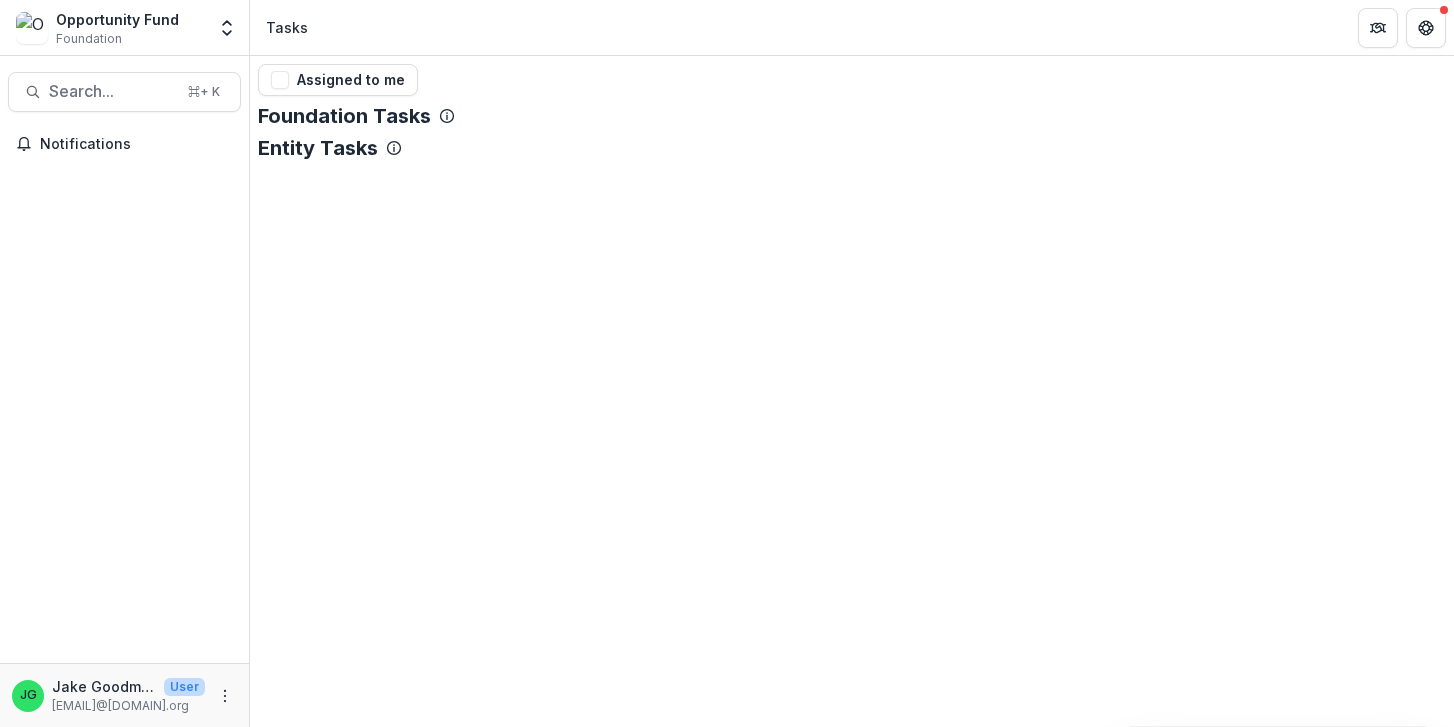 scroll, scrollTop: 0, scrollLeft: 0, axis: both 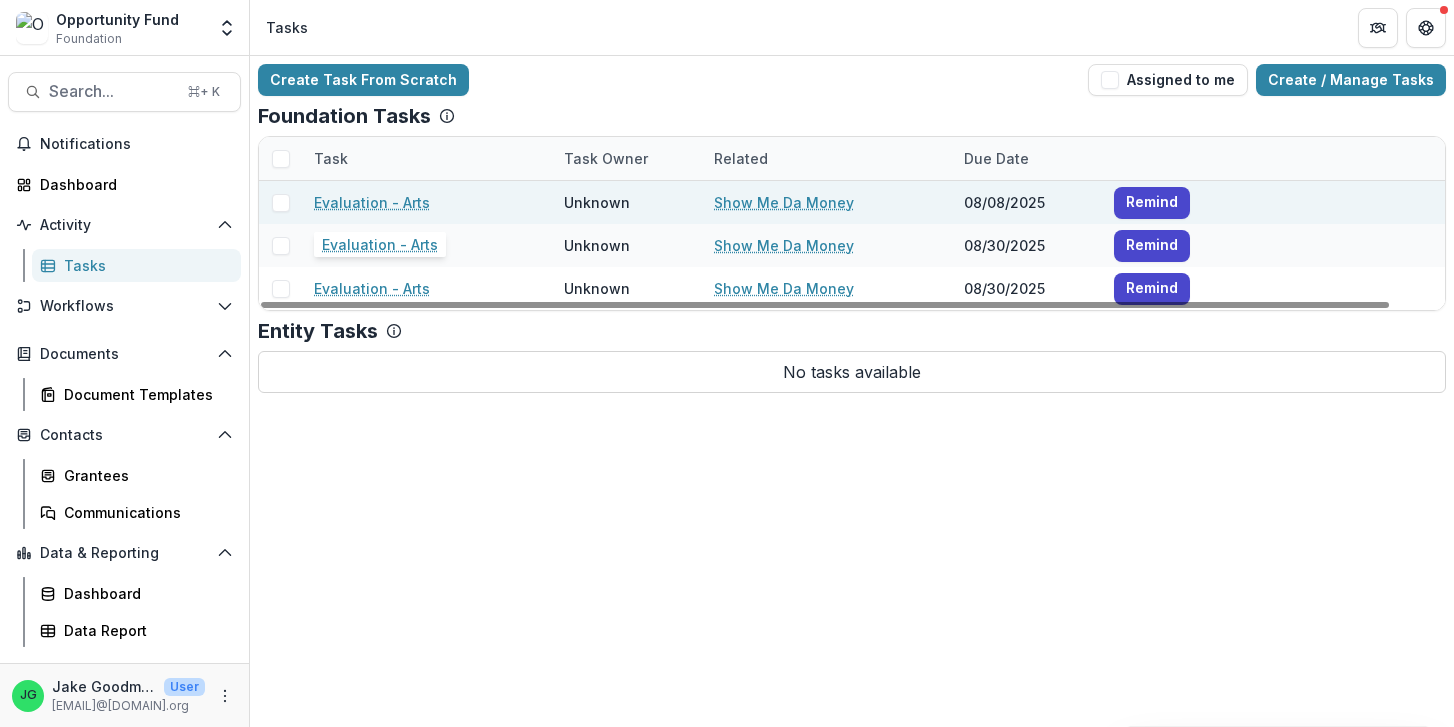 click on "Evaluation - Arts" at bounding box center [372, 202] 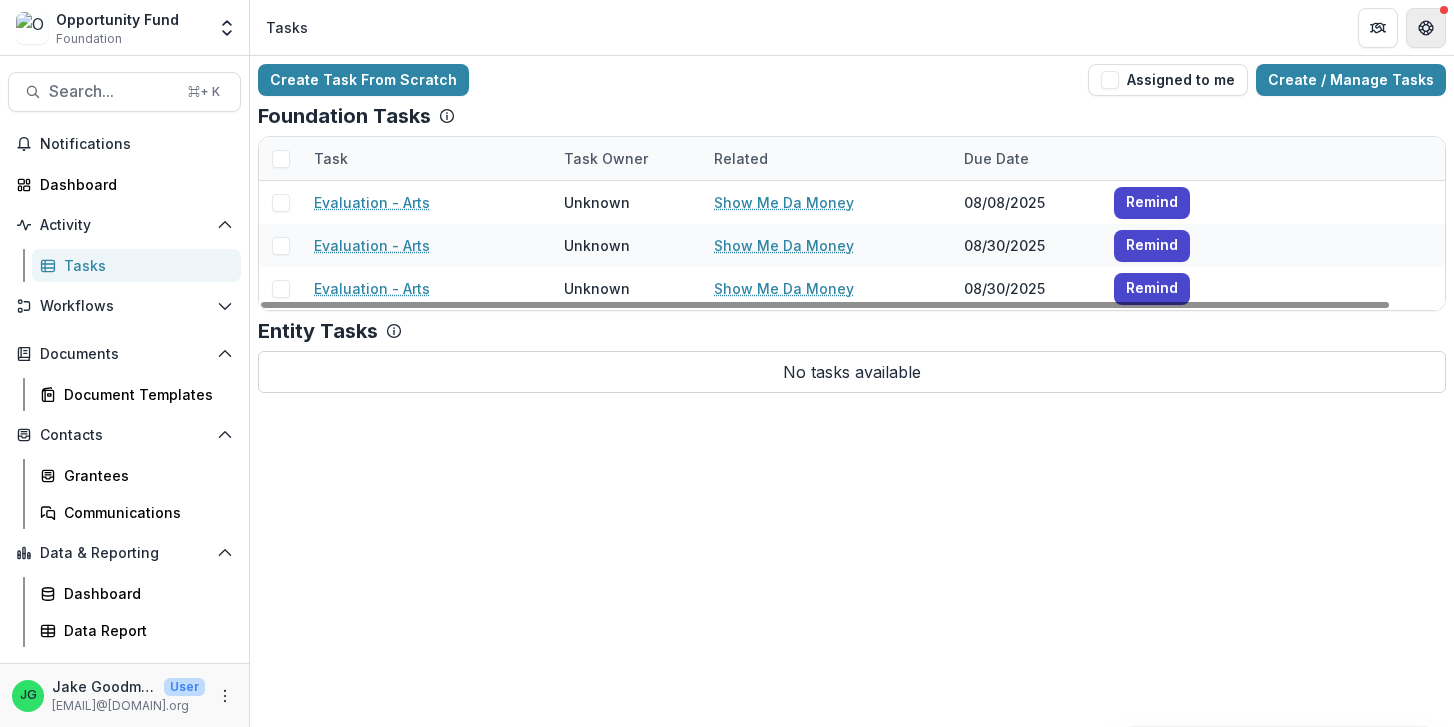click 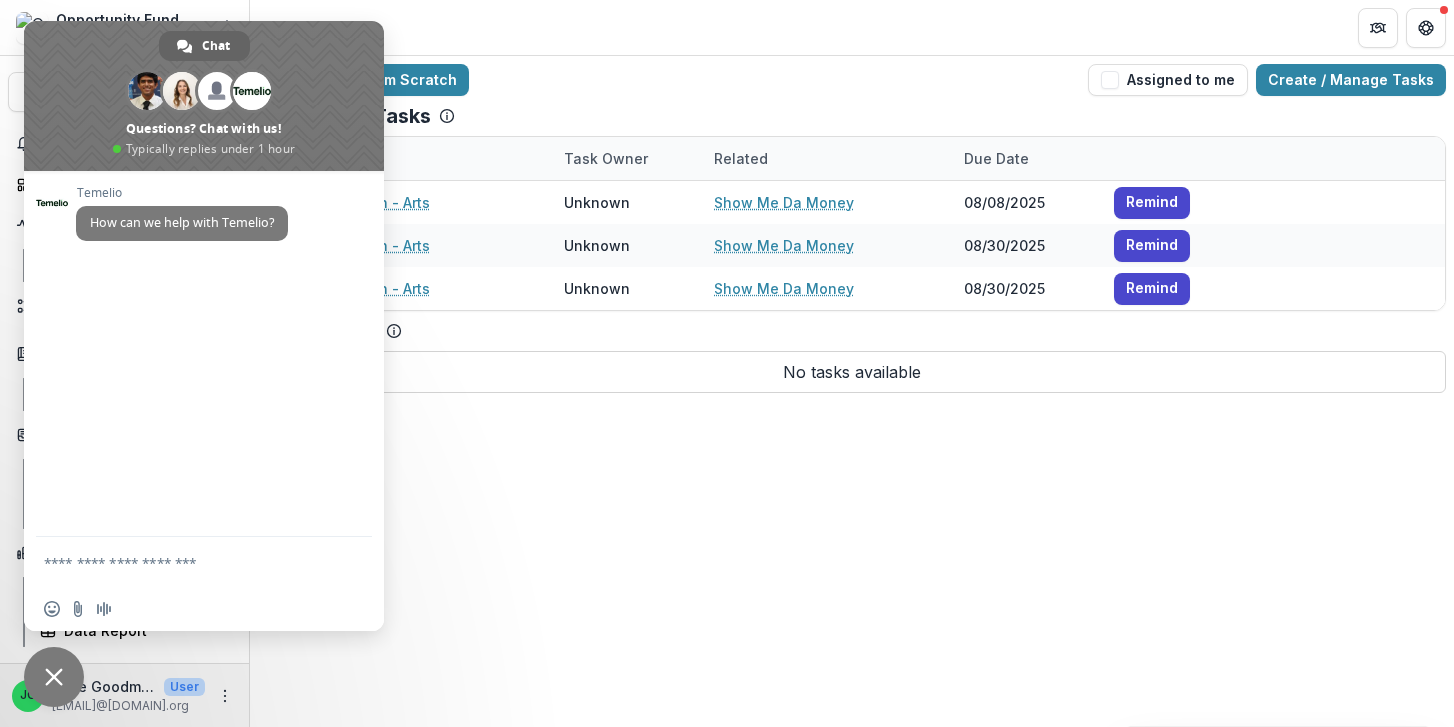 click at bounding box center (184, 562) 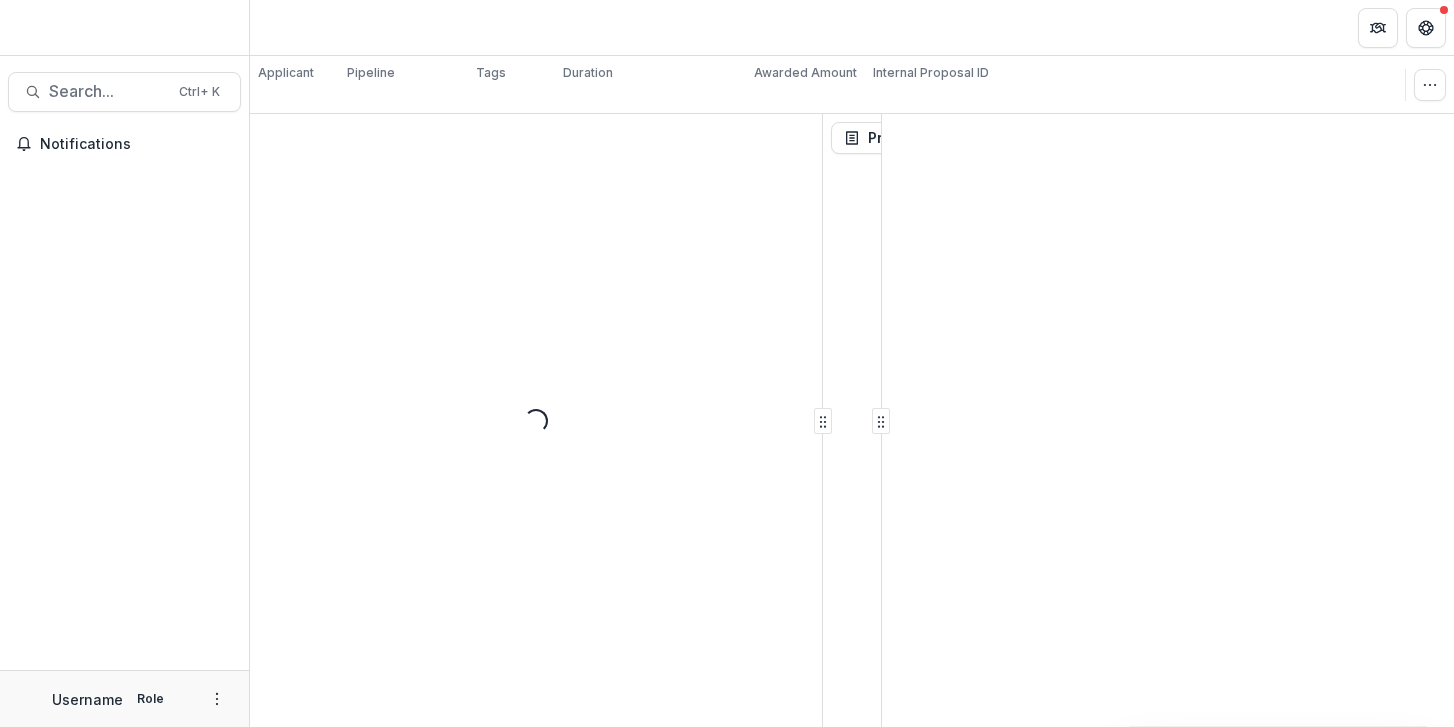 scroll, scrollTop: 0, scrollLeft: 0, axis: both 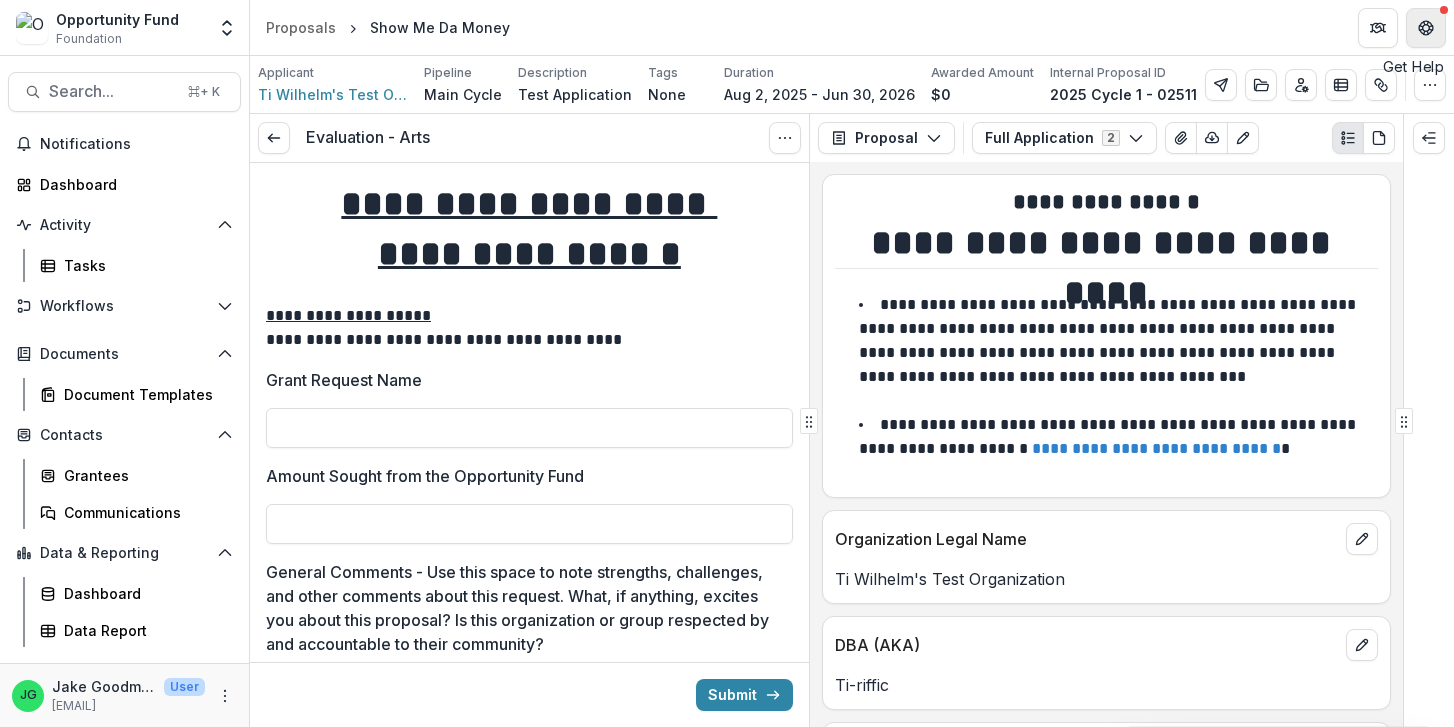 click at bounding box center [1426, 28] 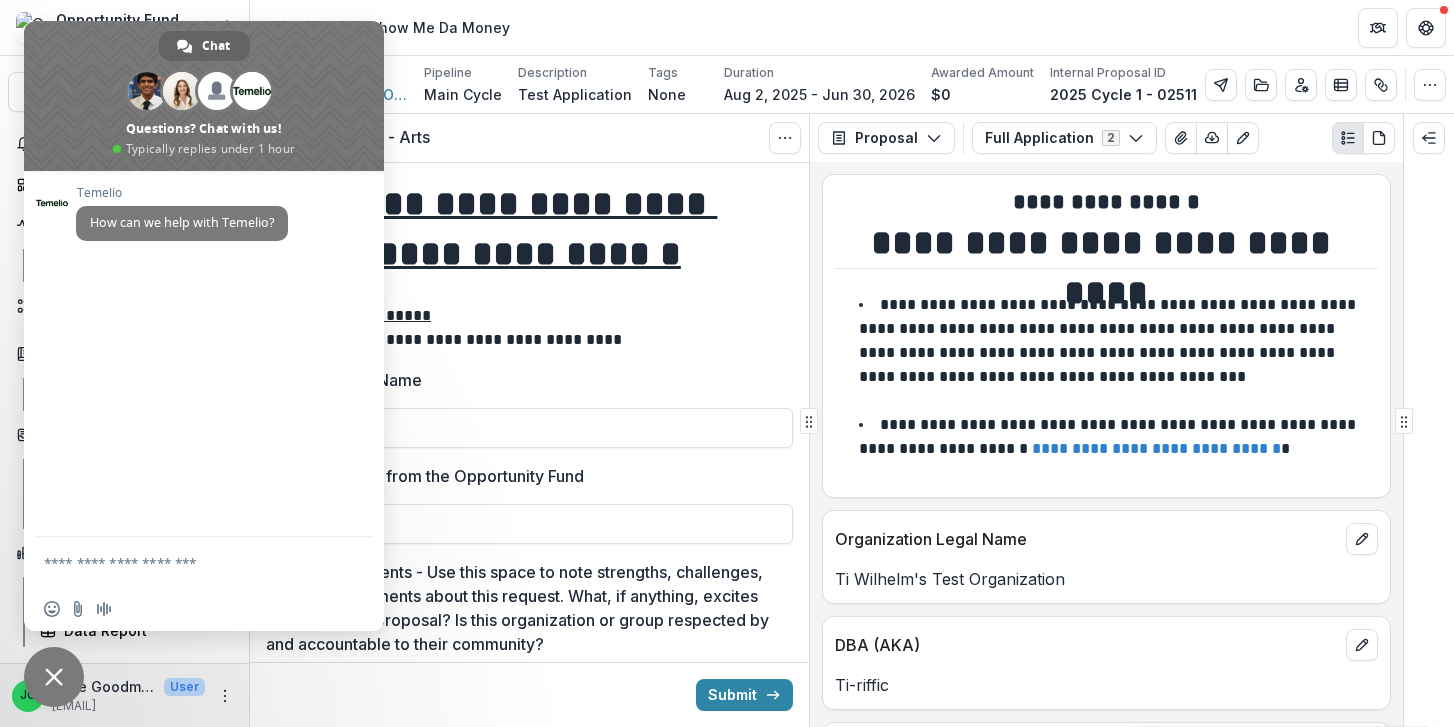click at bounding box center [184, 562] 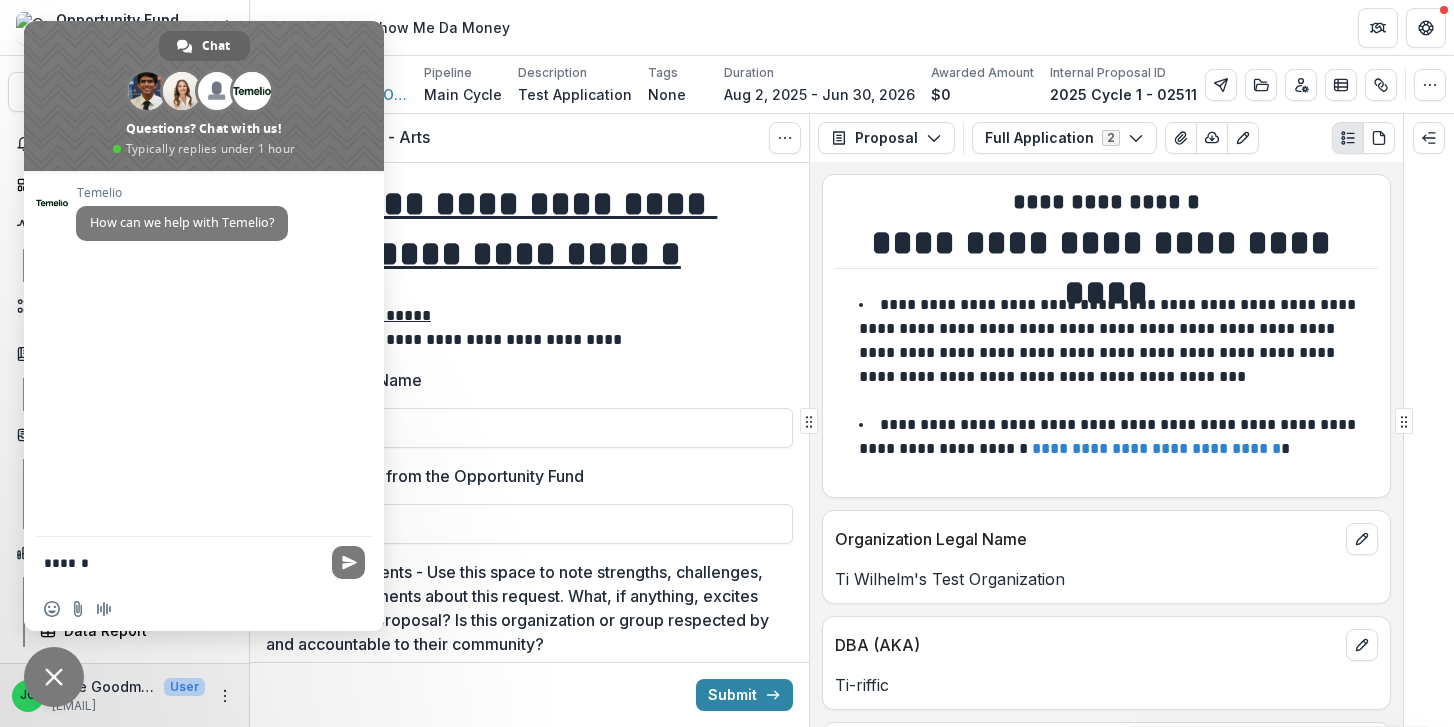 type on "********" 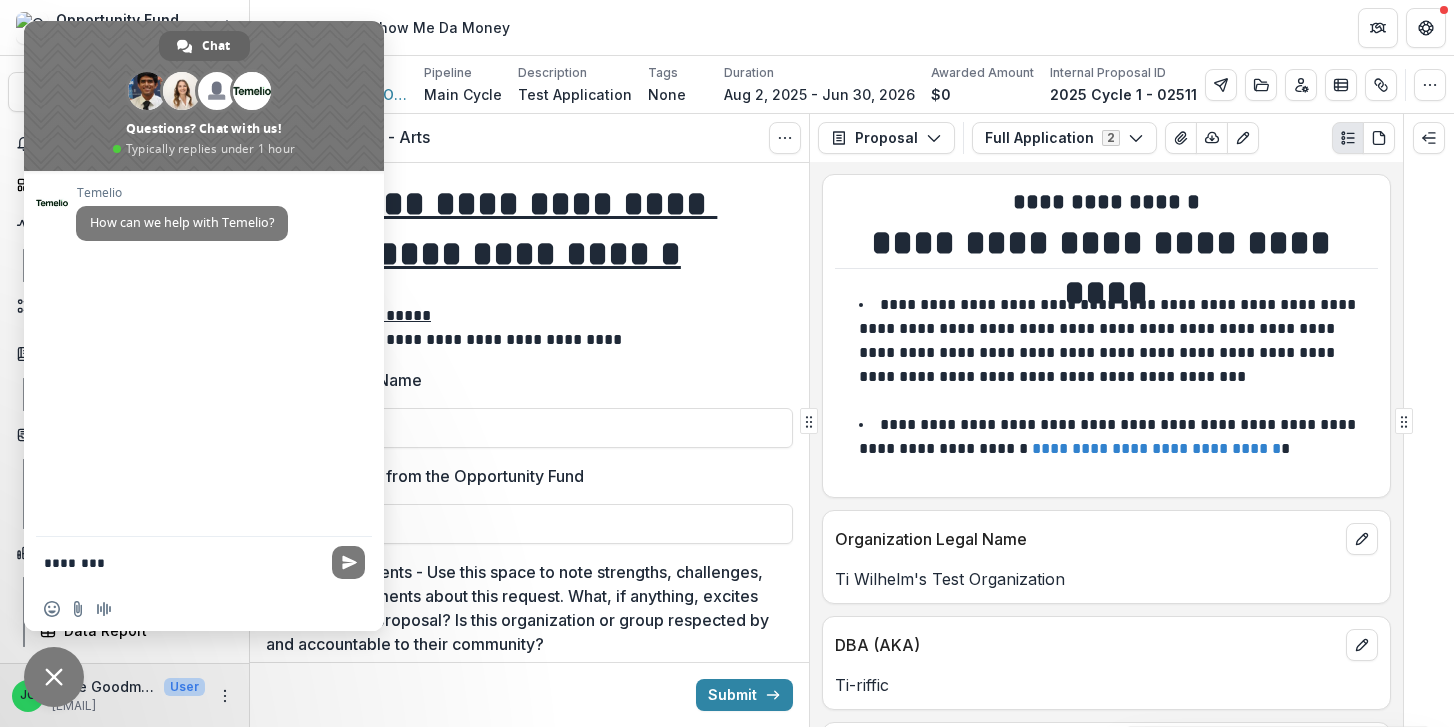 type 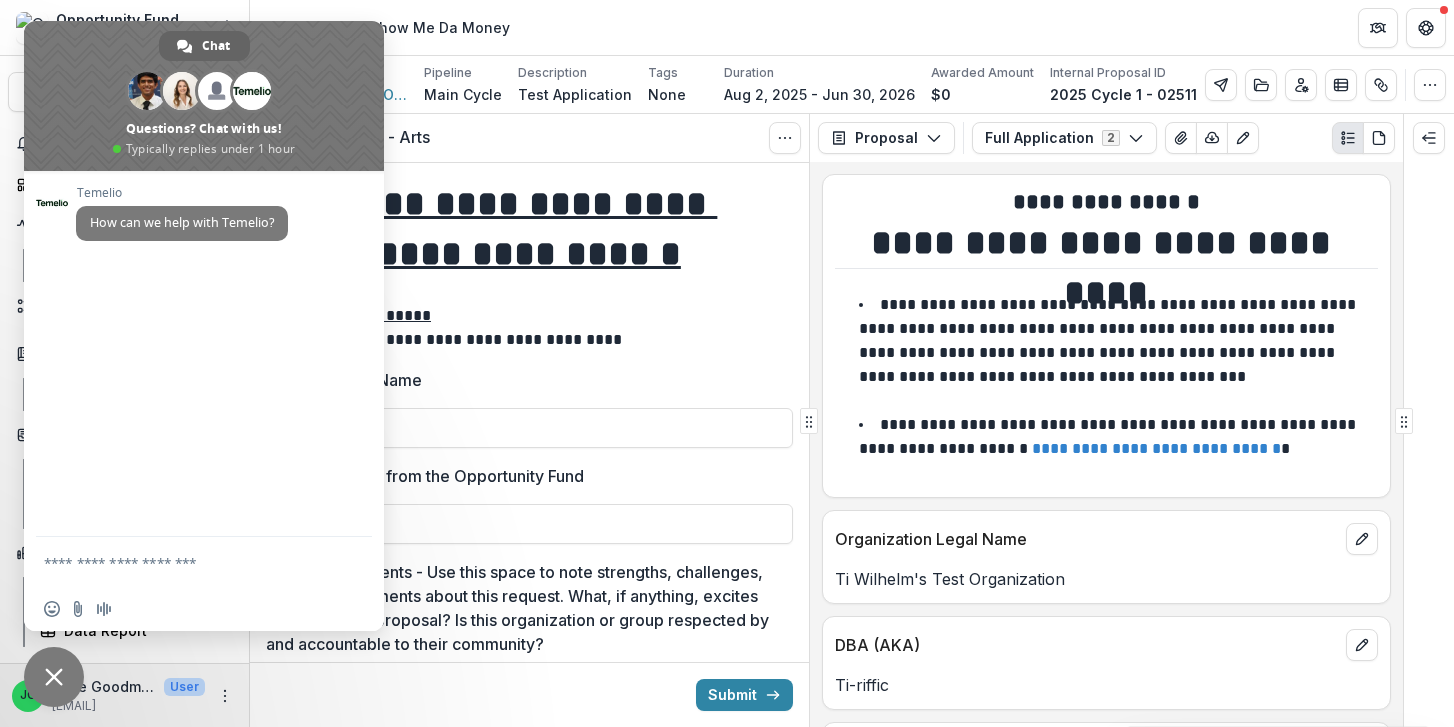 click at bounding box center [54, 677] 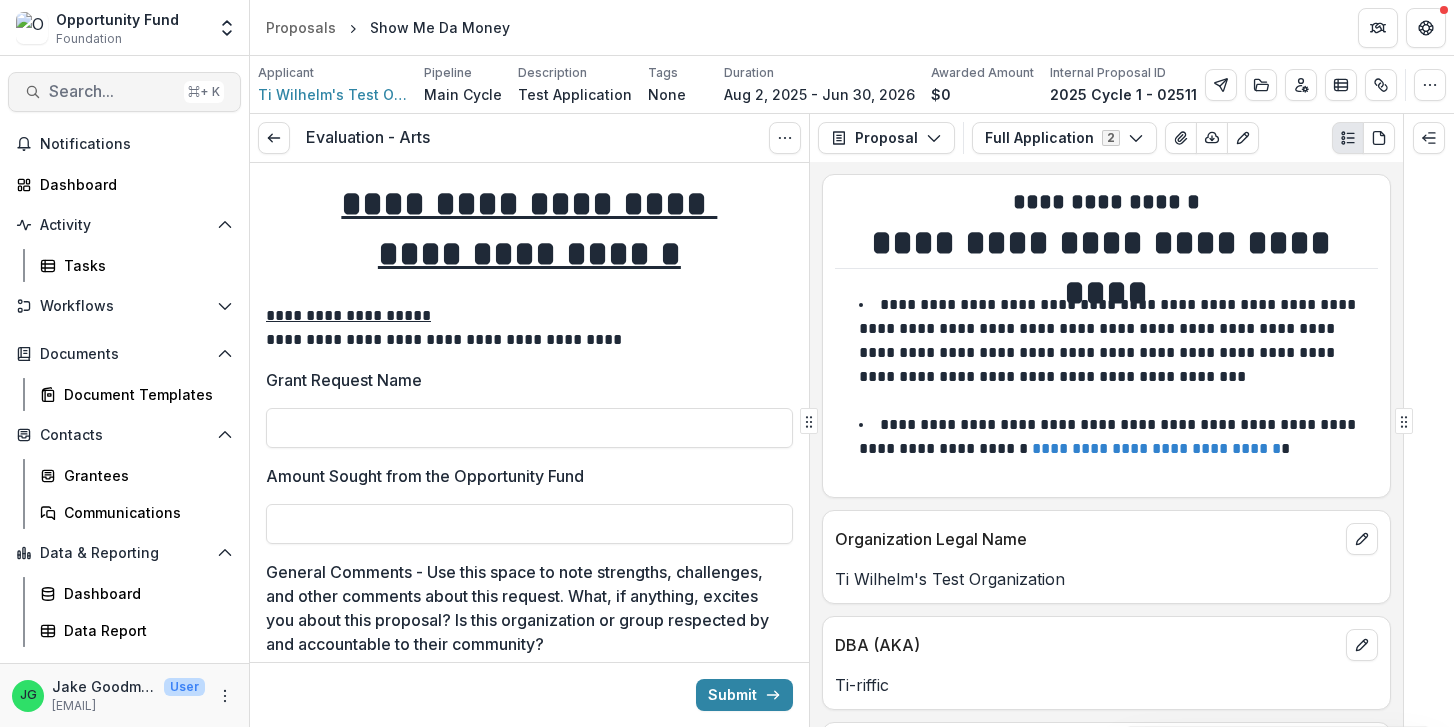 click on "Search..." at bounding box center [112, 91] 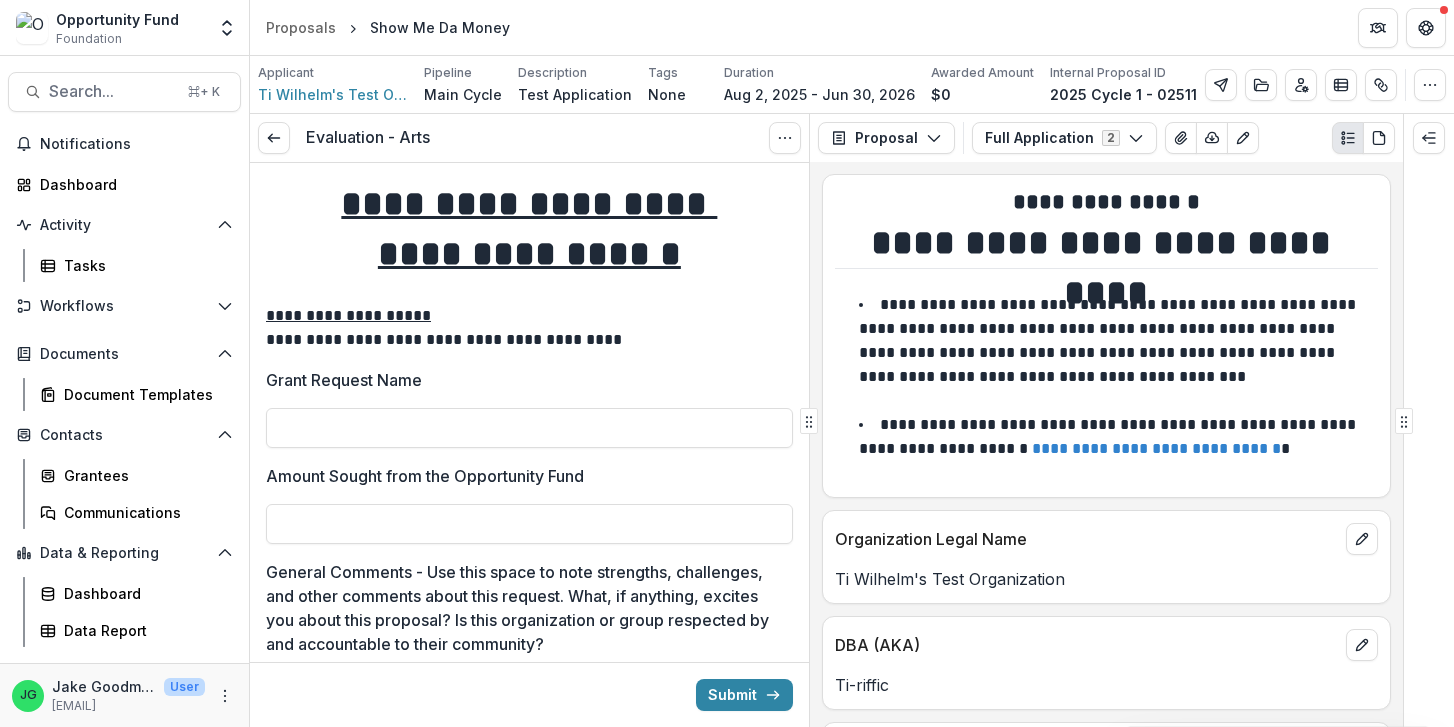 type on "**********" 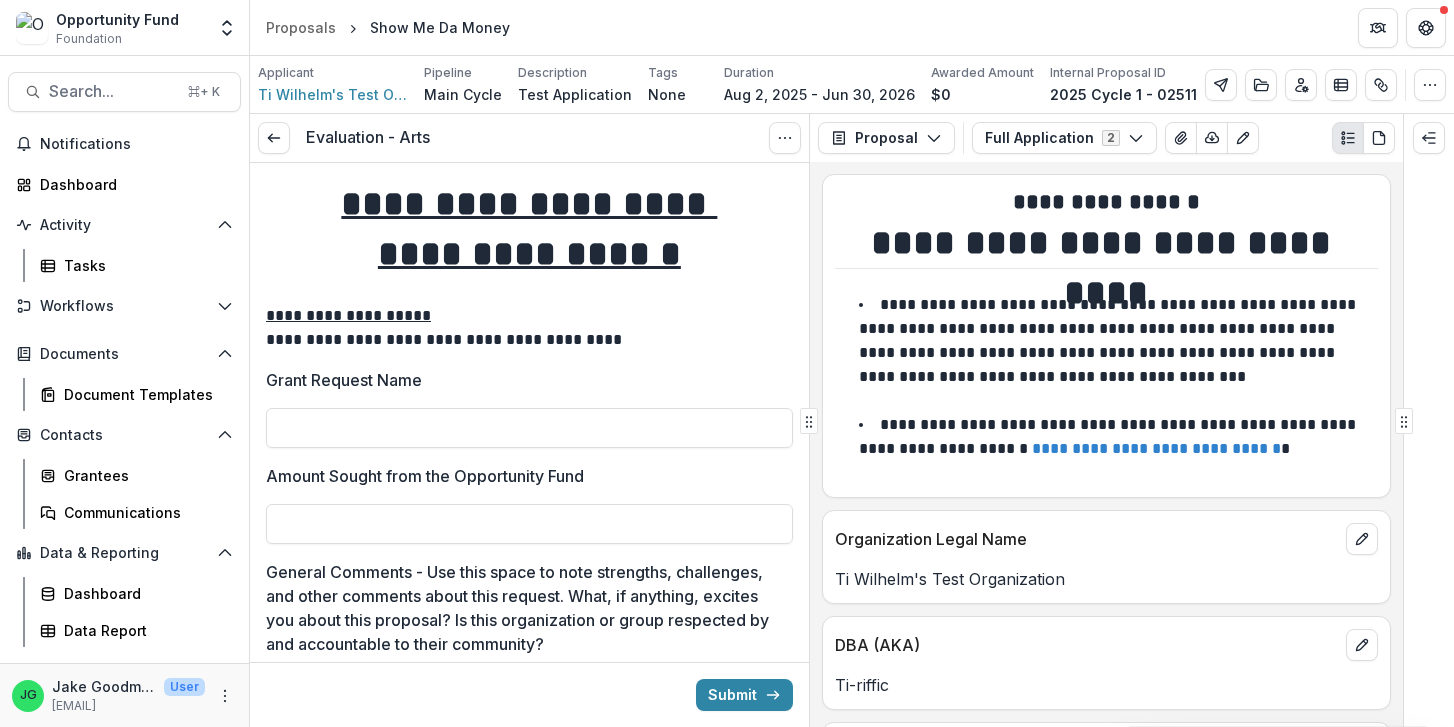 click on "Open with enter key" at bounding box center [1368, 20371] 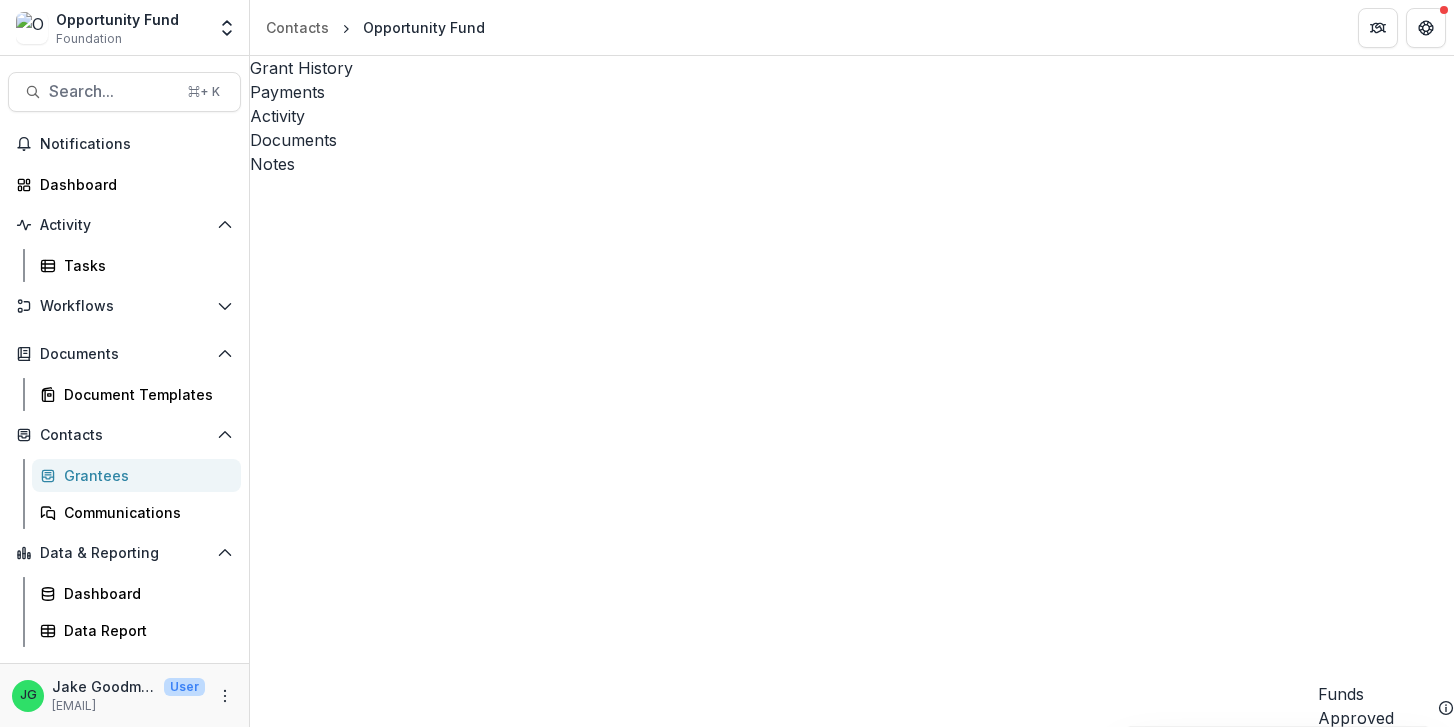 scroll, scrollTop: 2131, scrollLeft: 0, axis: vertical 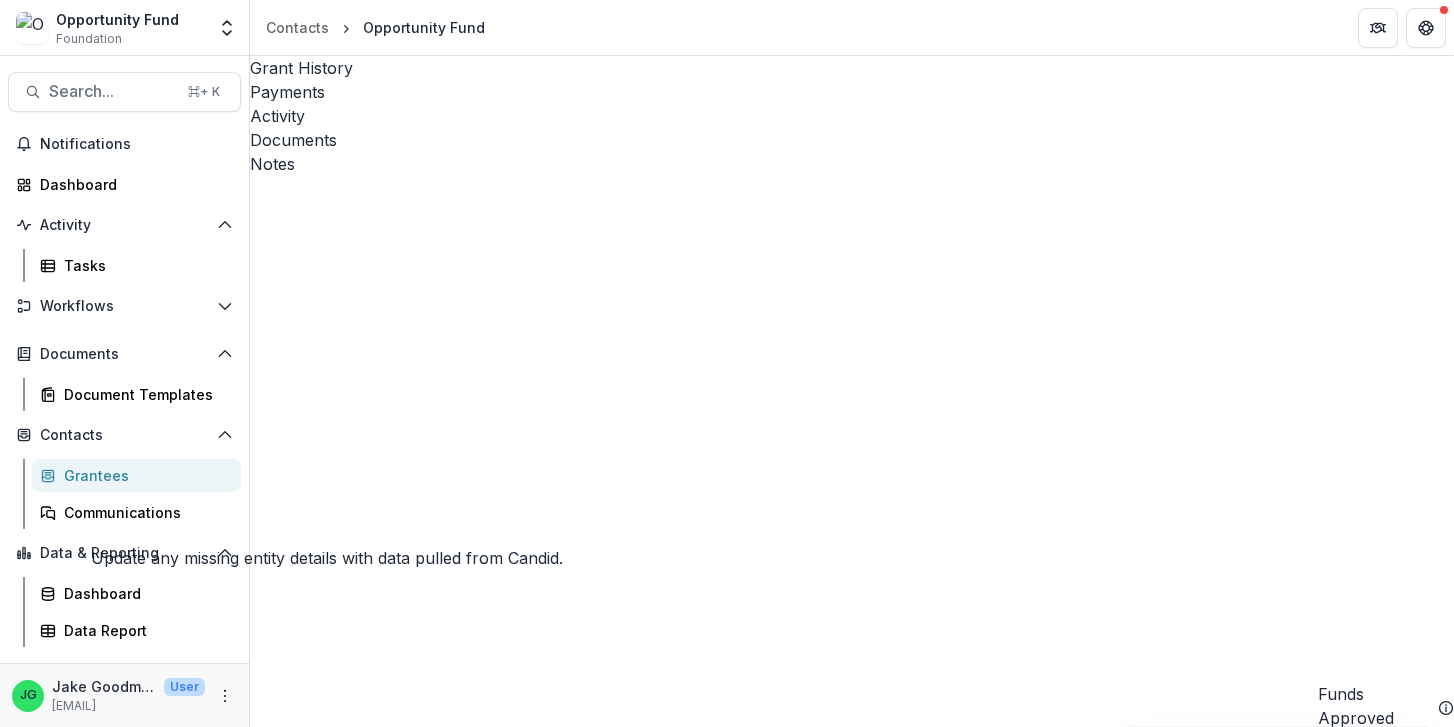 click on "Populate Metadata" at bounding box center [71, 1393] 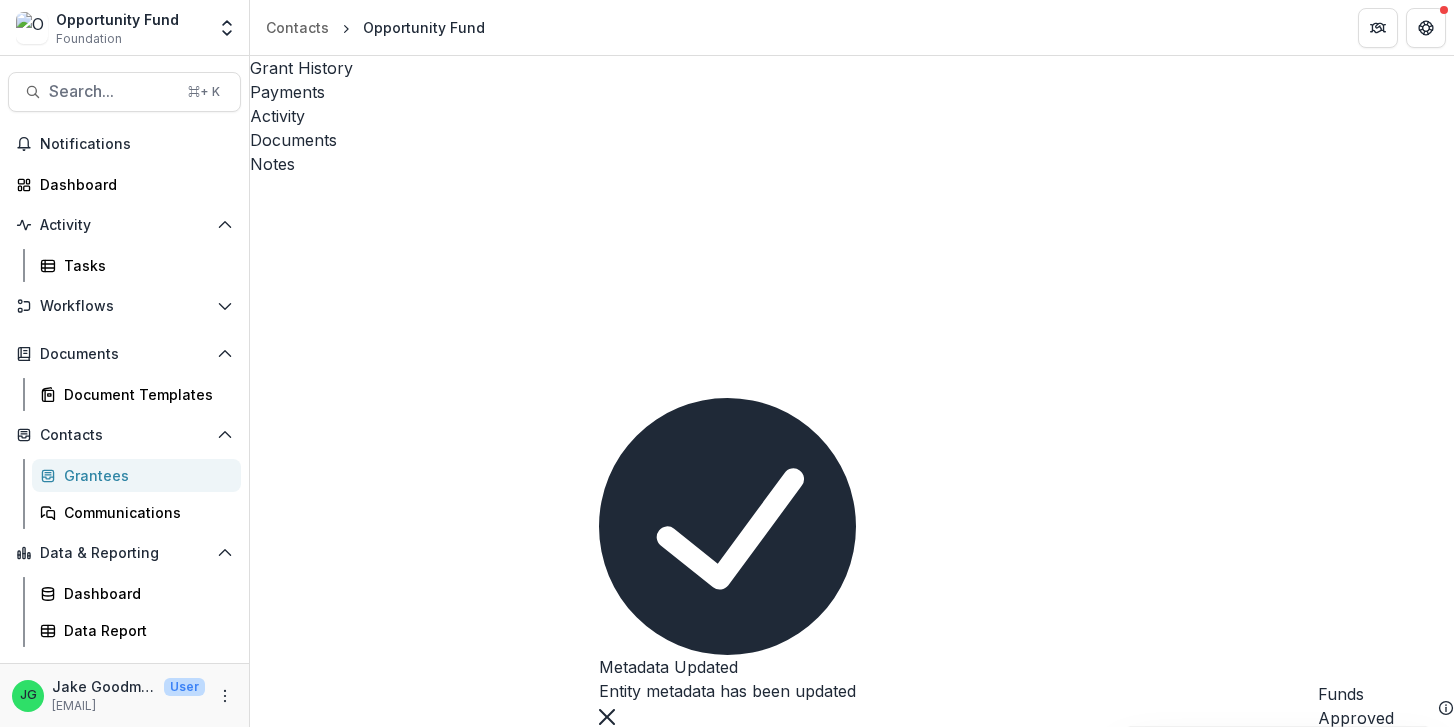 click 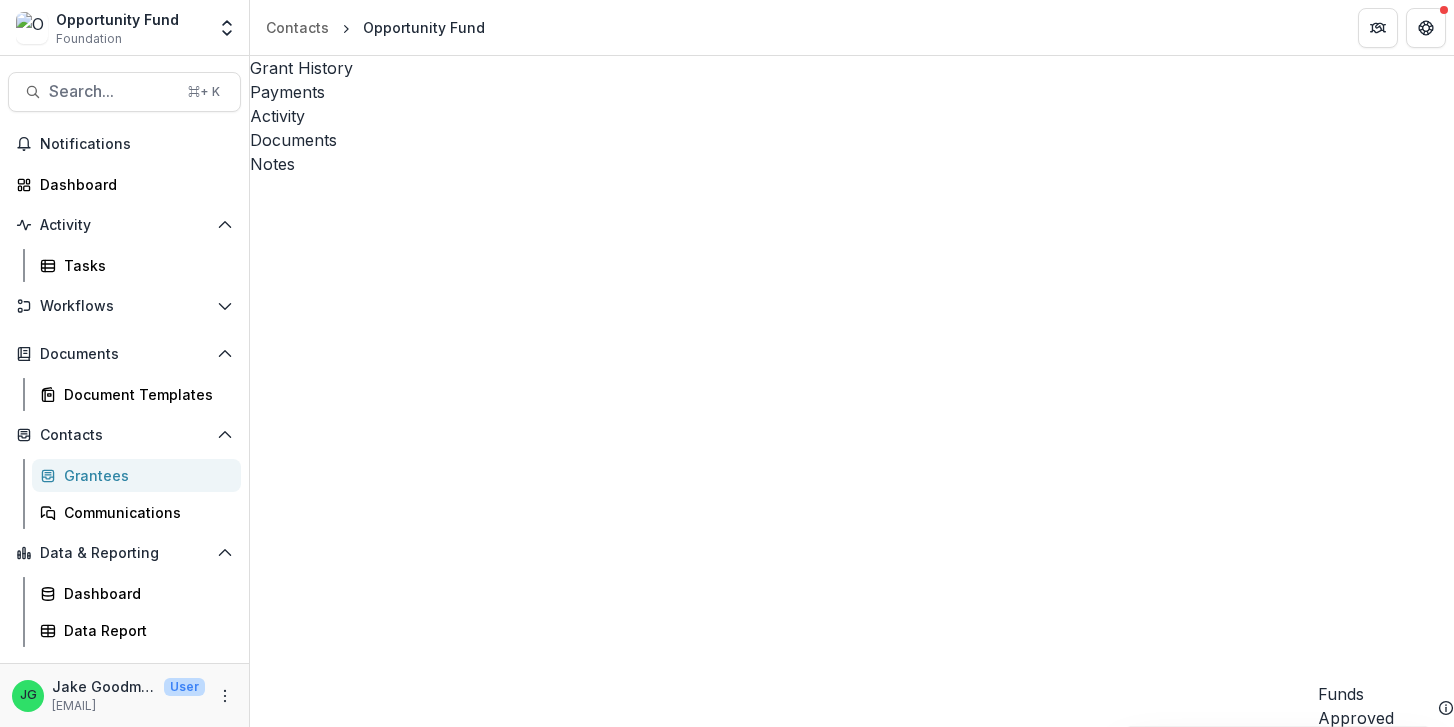 scroll, scrollTop: 3731, scrollLeft: 0, axis: vertical 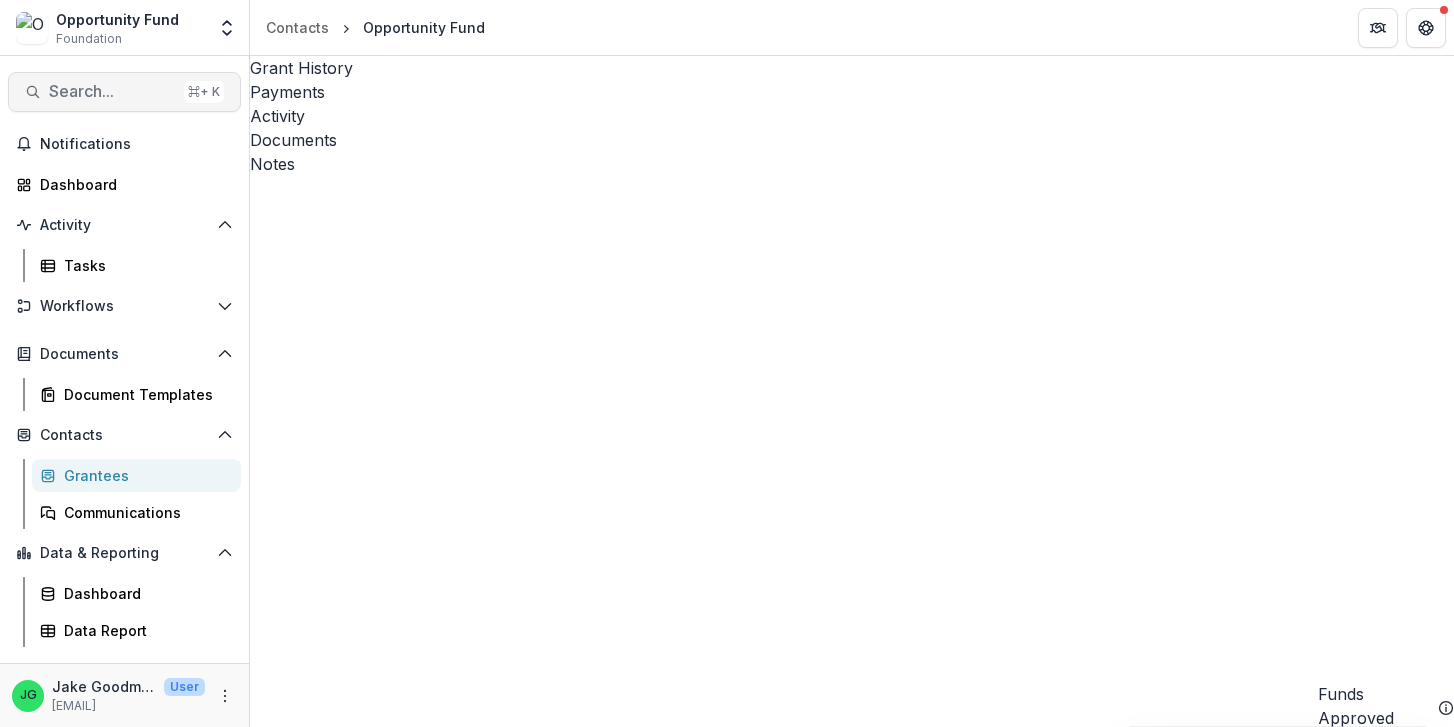 click on "Search..." at bounding box center (112, 91) 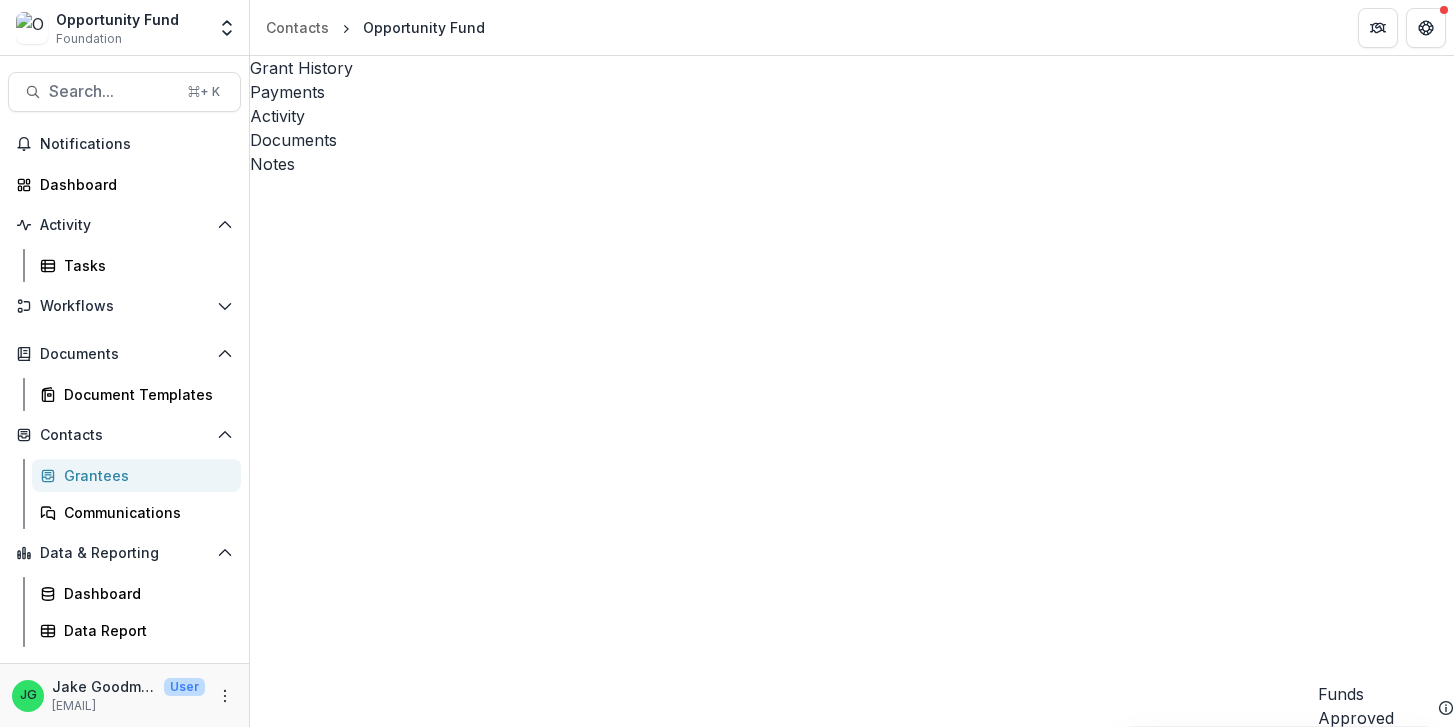 type on "**********" 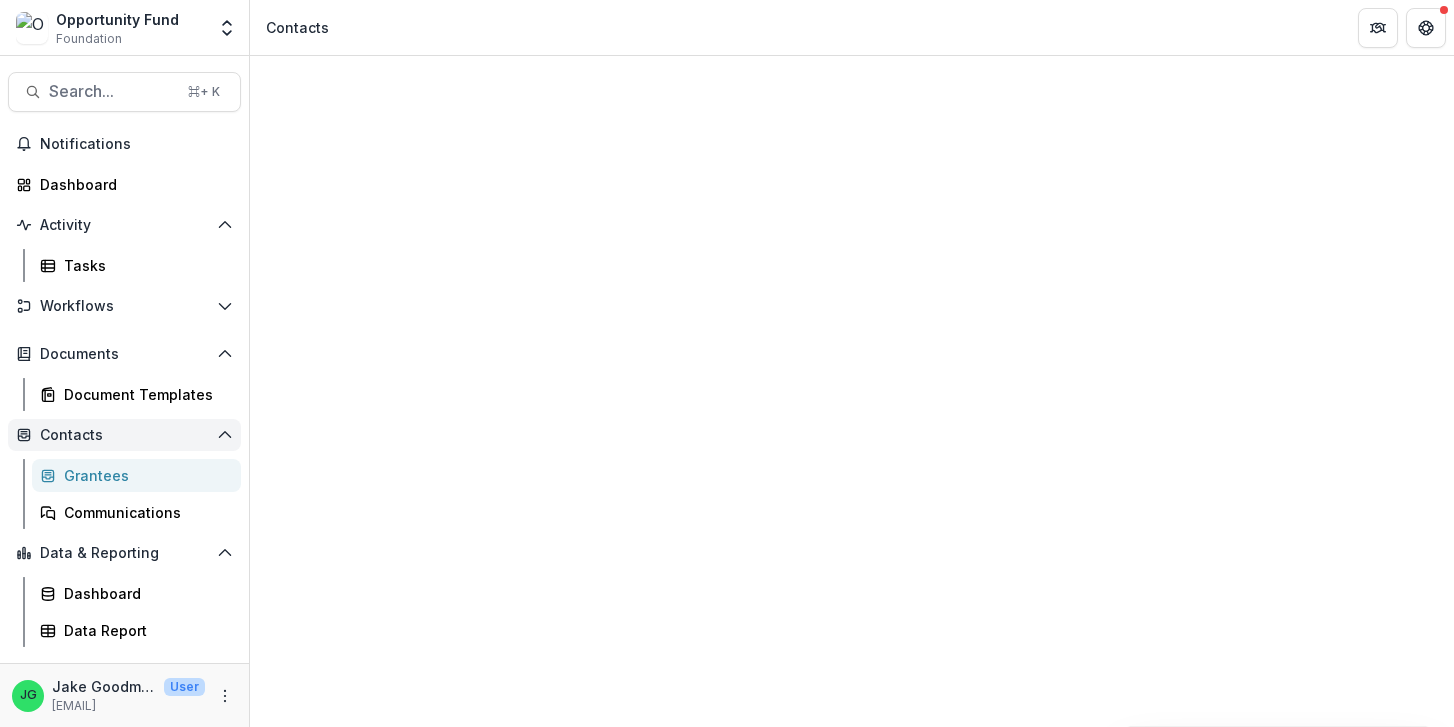 click on "Contacts" at bounding box center (124, 435) 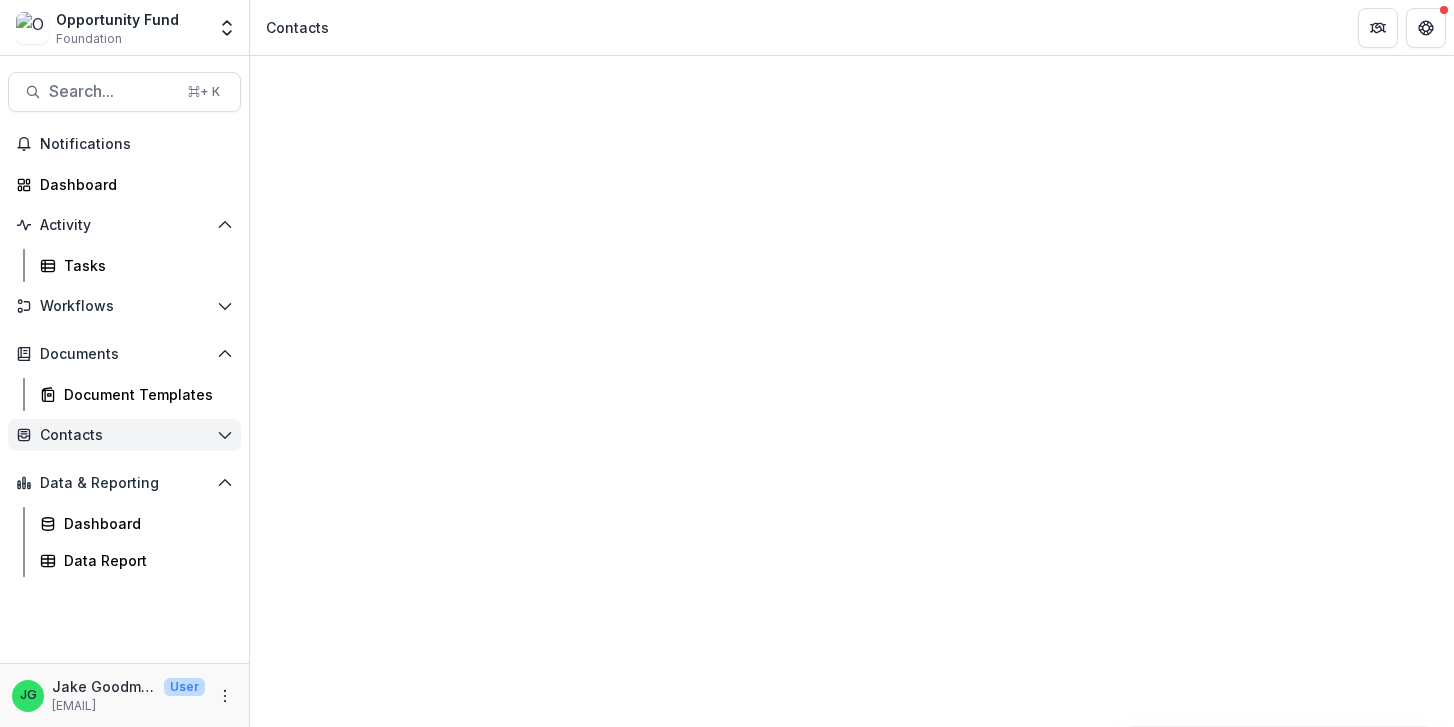 click on "Contacts" at bounding box center (124, 435) 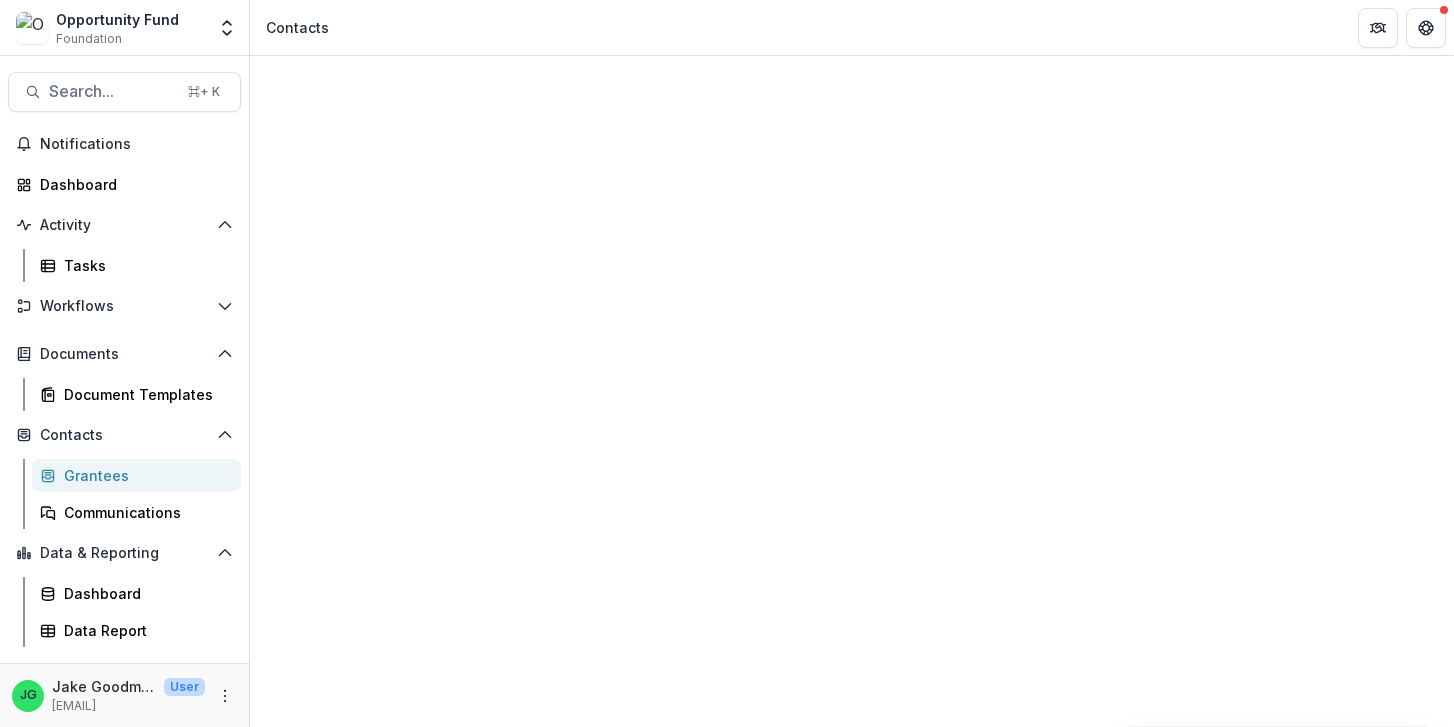 click on "People" at bounding box center [852, 1320] 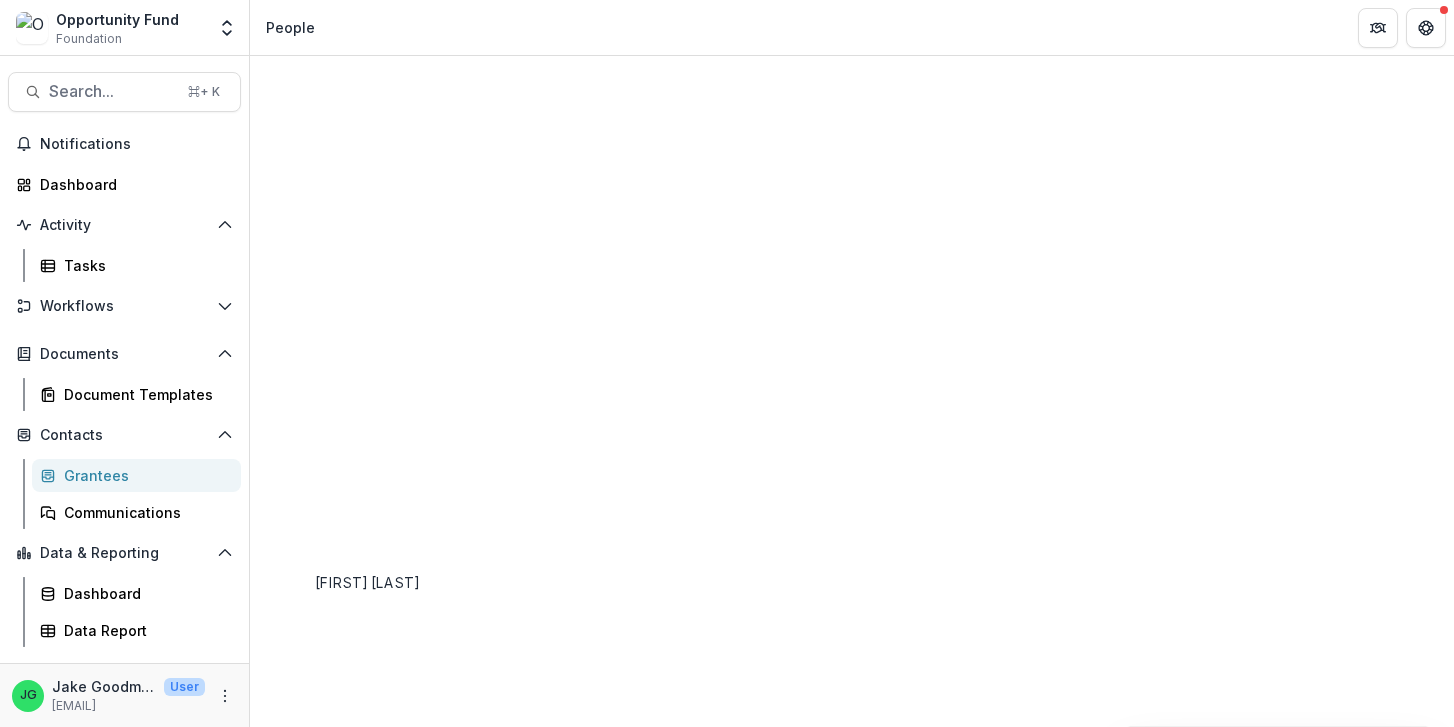 scroll, scrollTop: 21195, scrollLeft: 0, axis: vertical 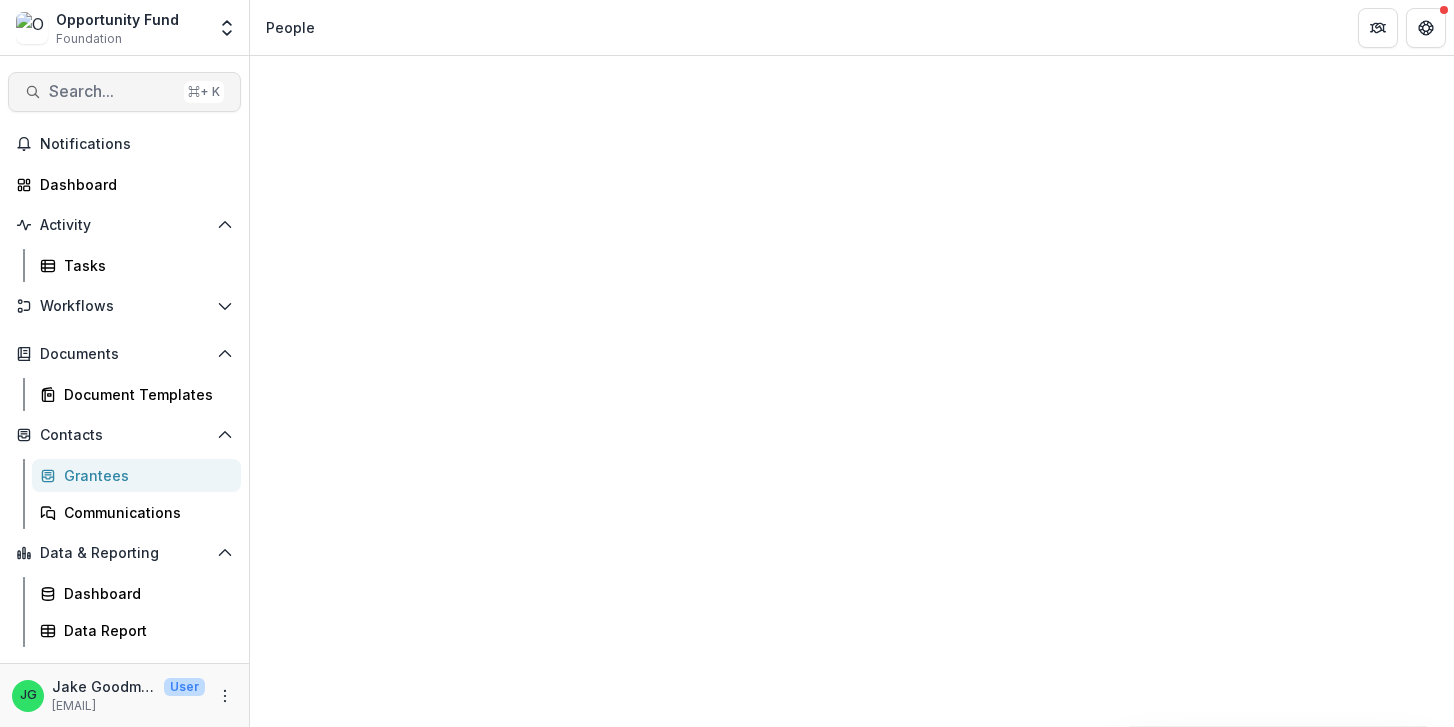 click on "Search..." at bounding box center (112, 91) 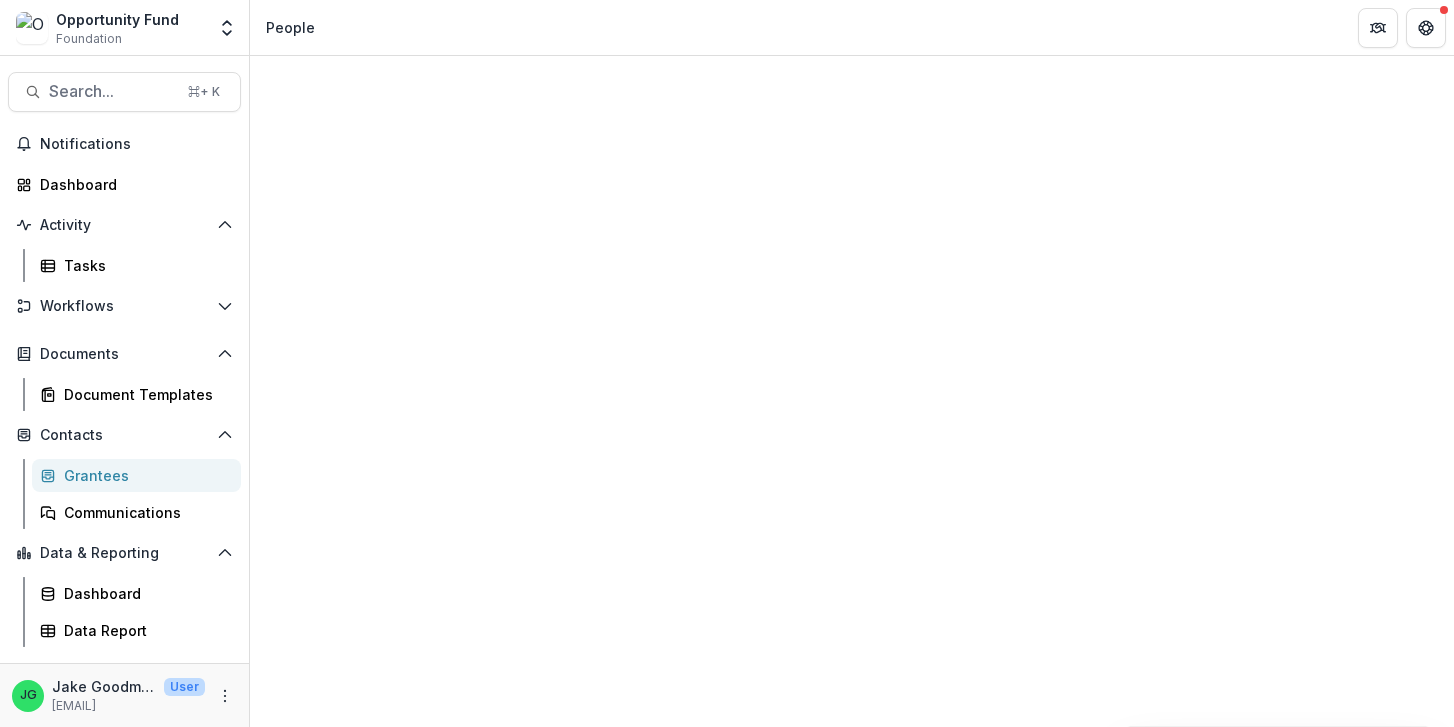 type on "*****" 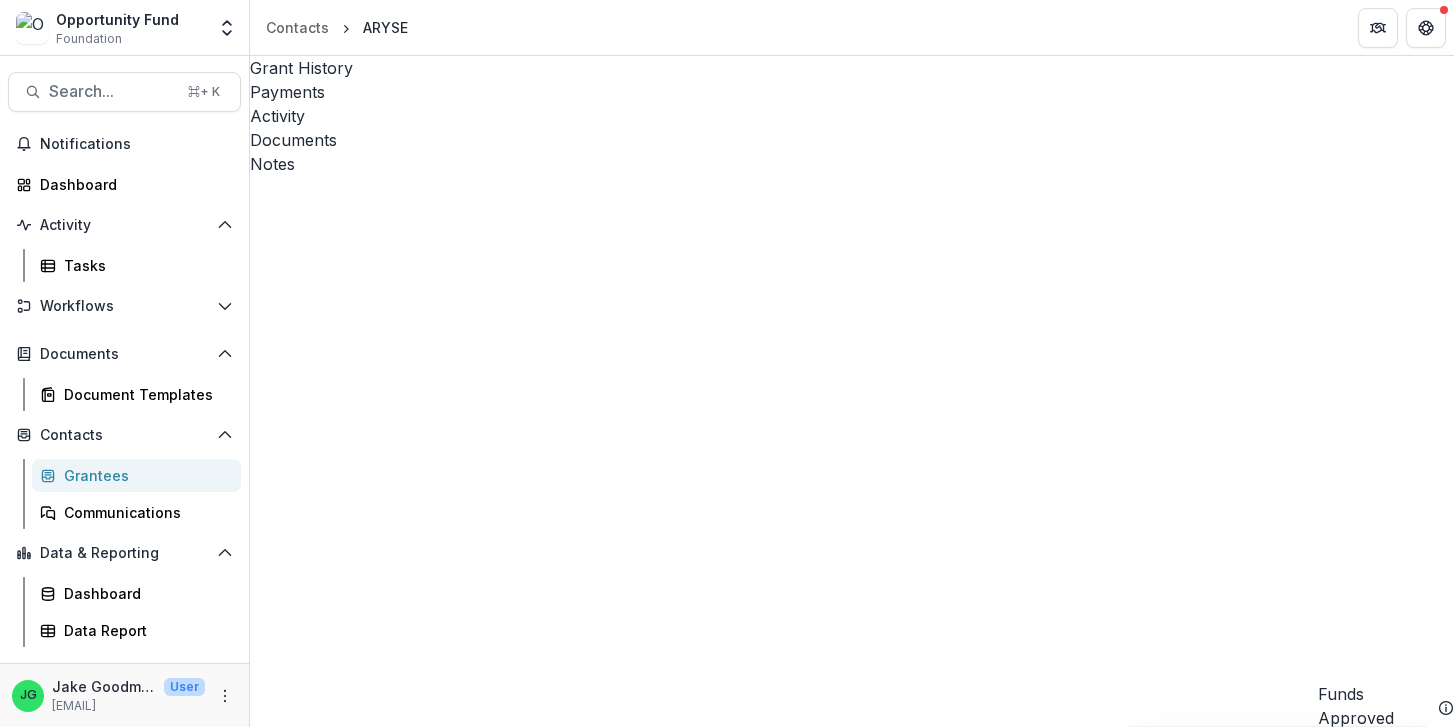 scroll, scrollTop: 138, scrollLeft: 0, axis: vertical 